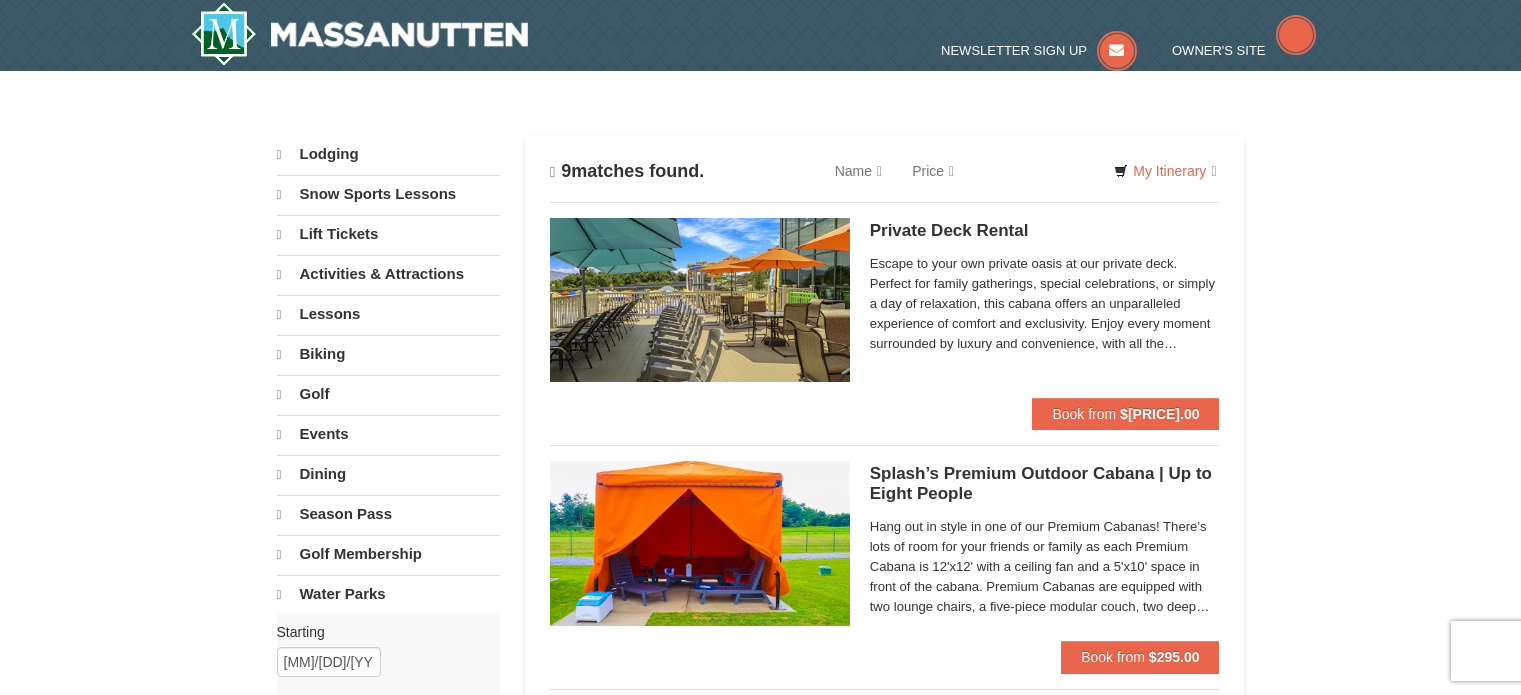 scroll, scrollTop: 0, scrollLeft: 0, axis: both 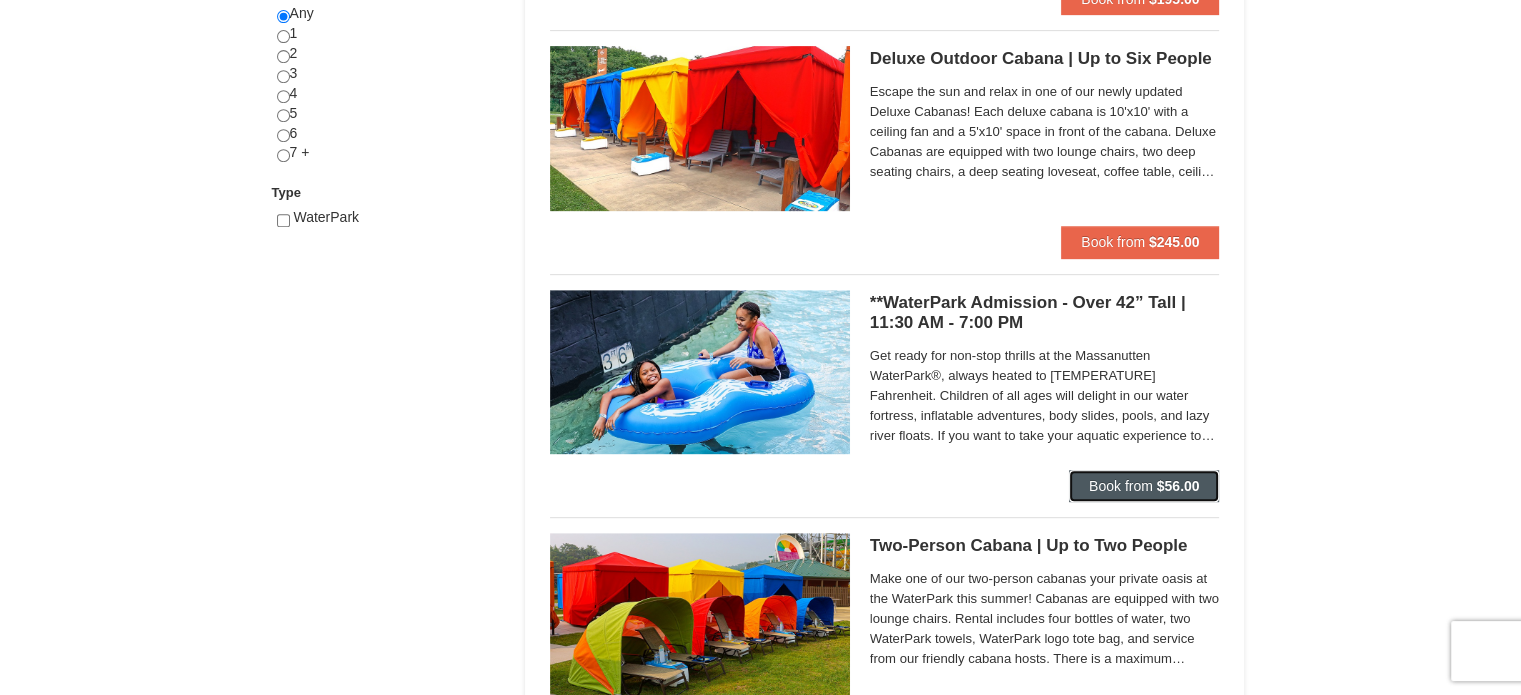 click on "Book from" at bounding box center (1121, 486) 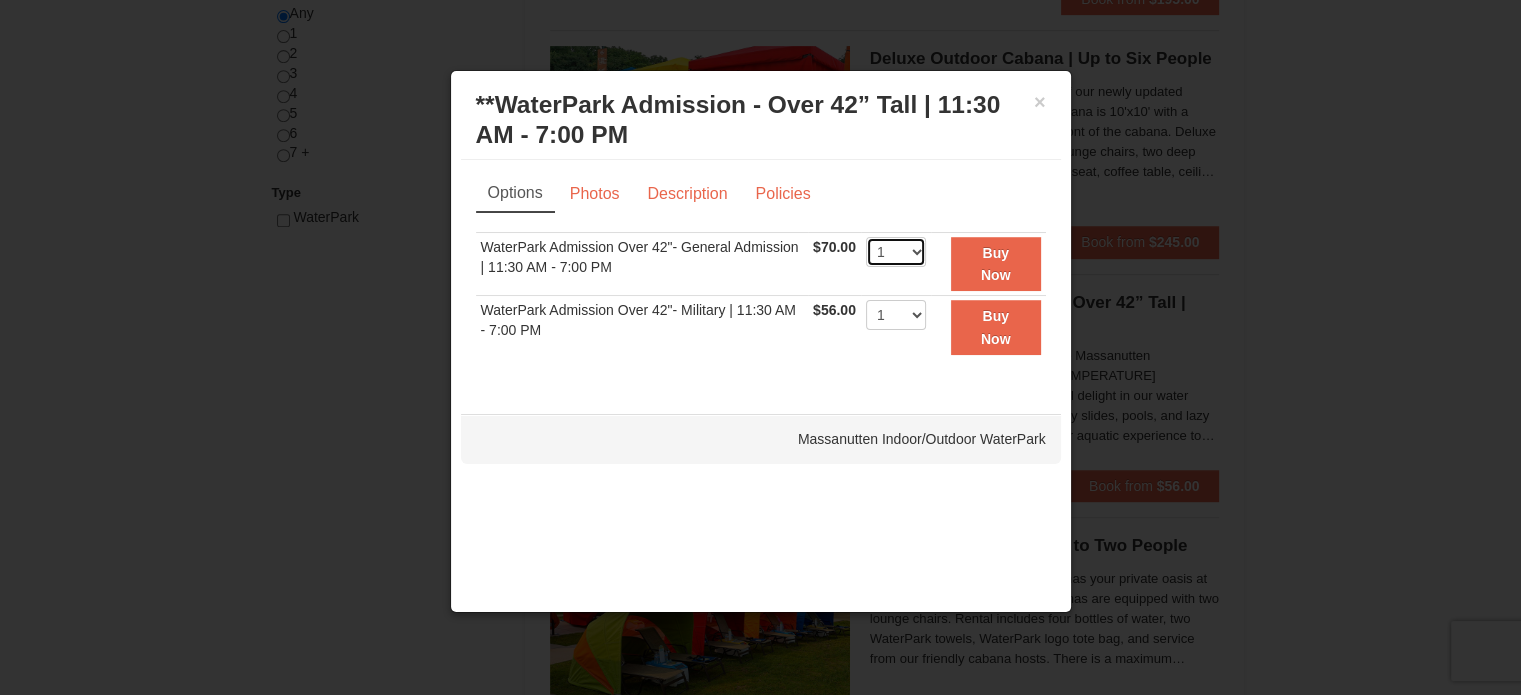 click on "1
2
3
4
5
6
7
8
9
10
11
12
13
14
15
16
17
18
19
20
21 22" at bounding box center [896, 252] 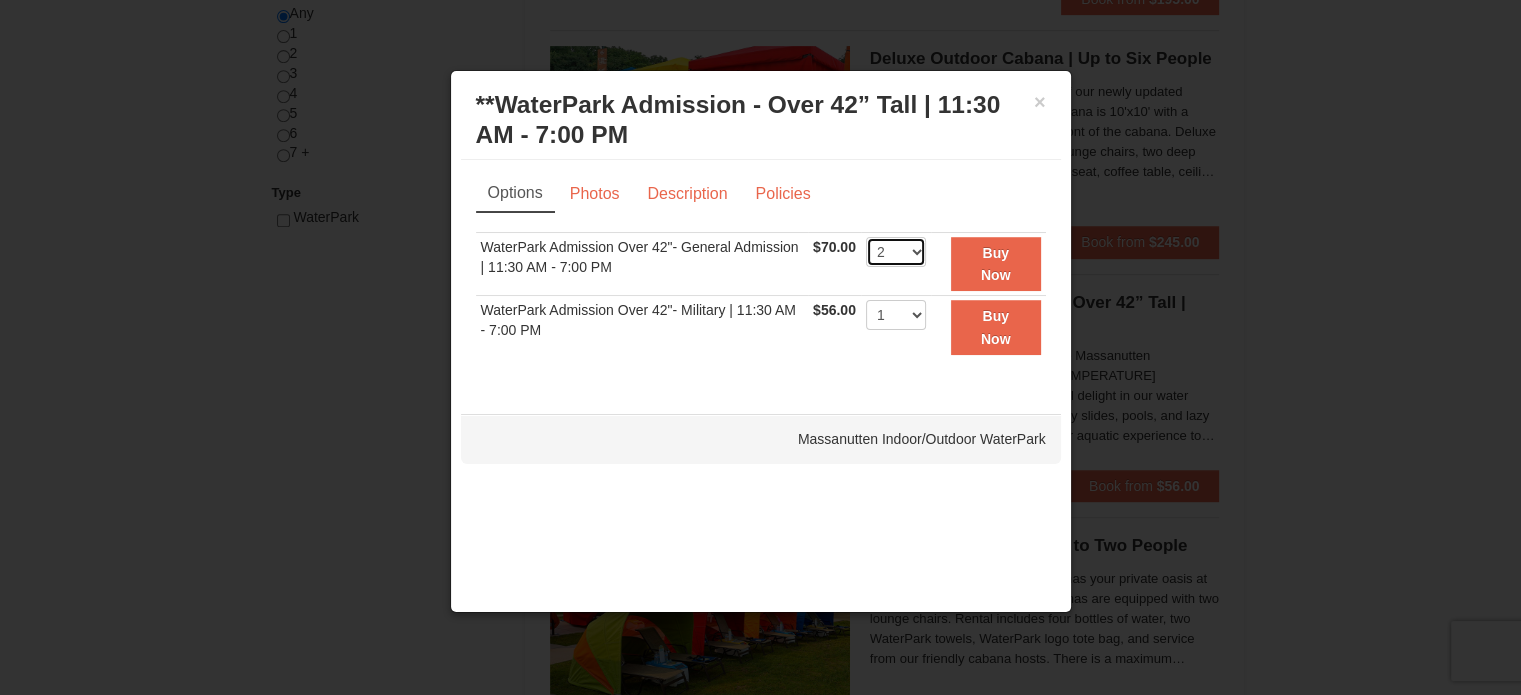 click on "1
2
3
4
5
6
7
8
9
10
11
12
13
14
15
16
17
18
19
20
21 22" at bounding box center [896, 252] 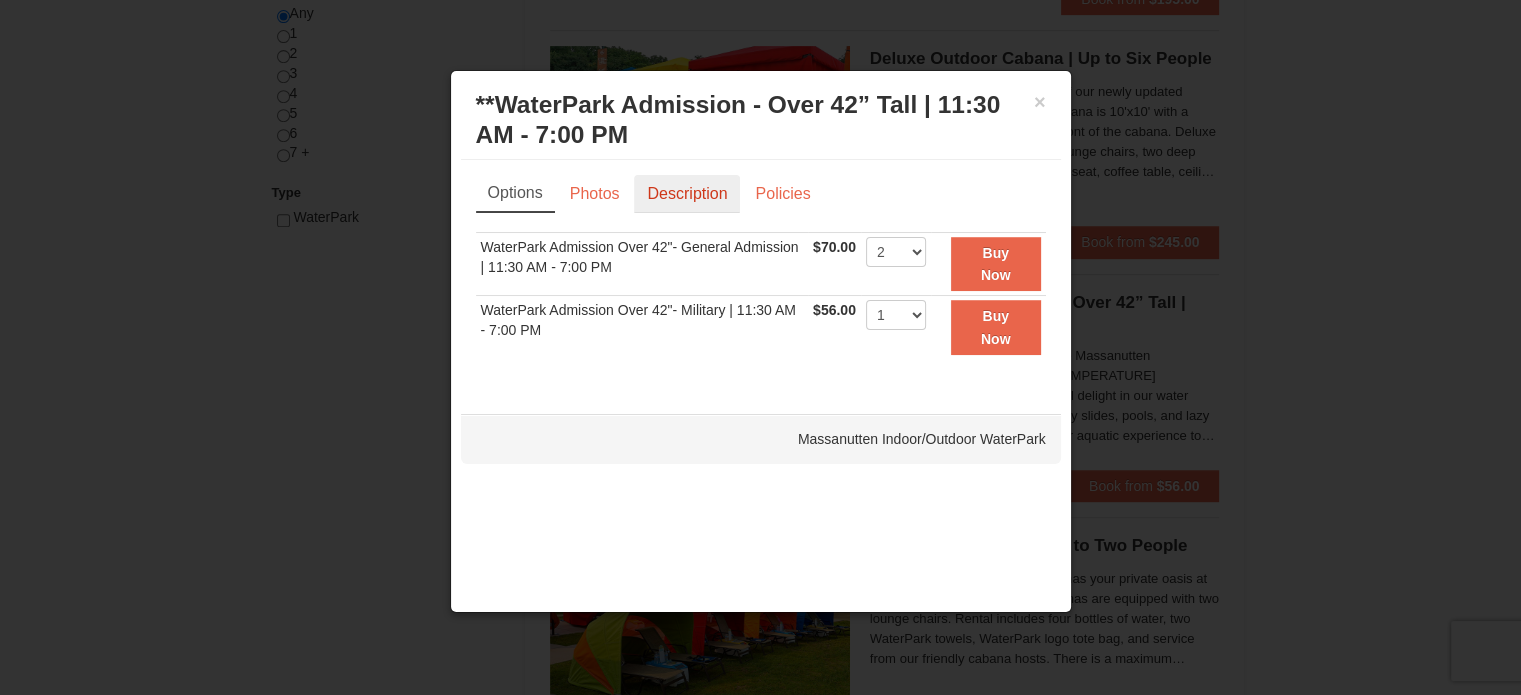 click on "Description" at bounding box center (687, 194) 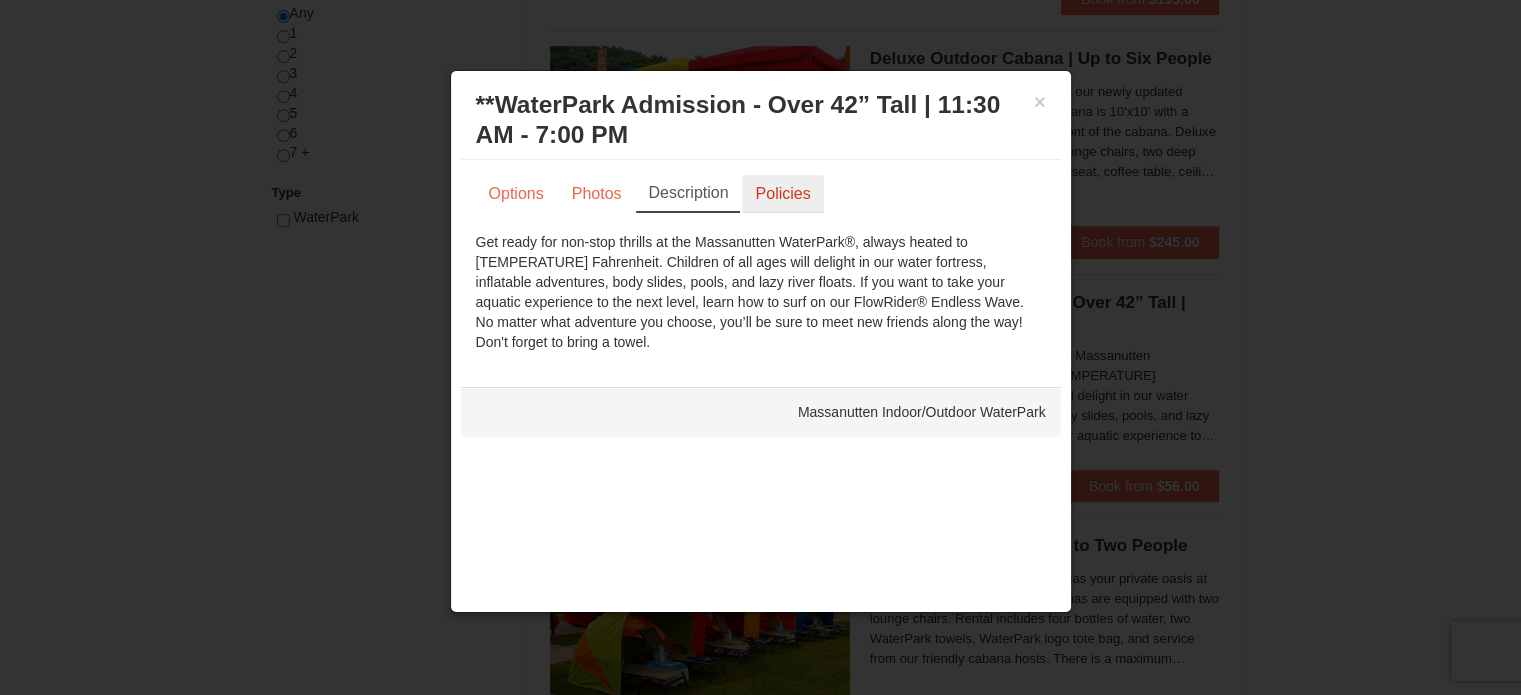 click on "Policies" at bounding box center (782, 194) 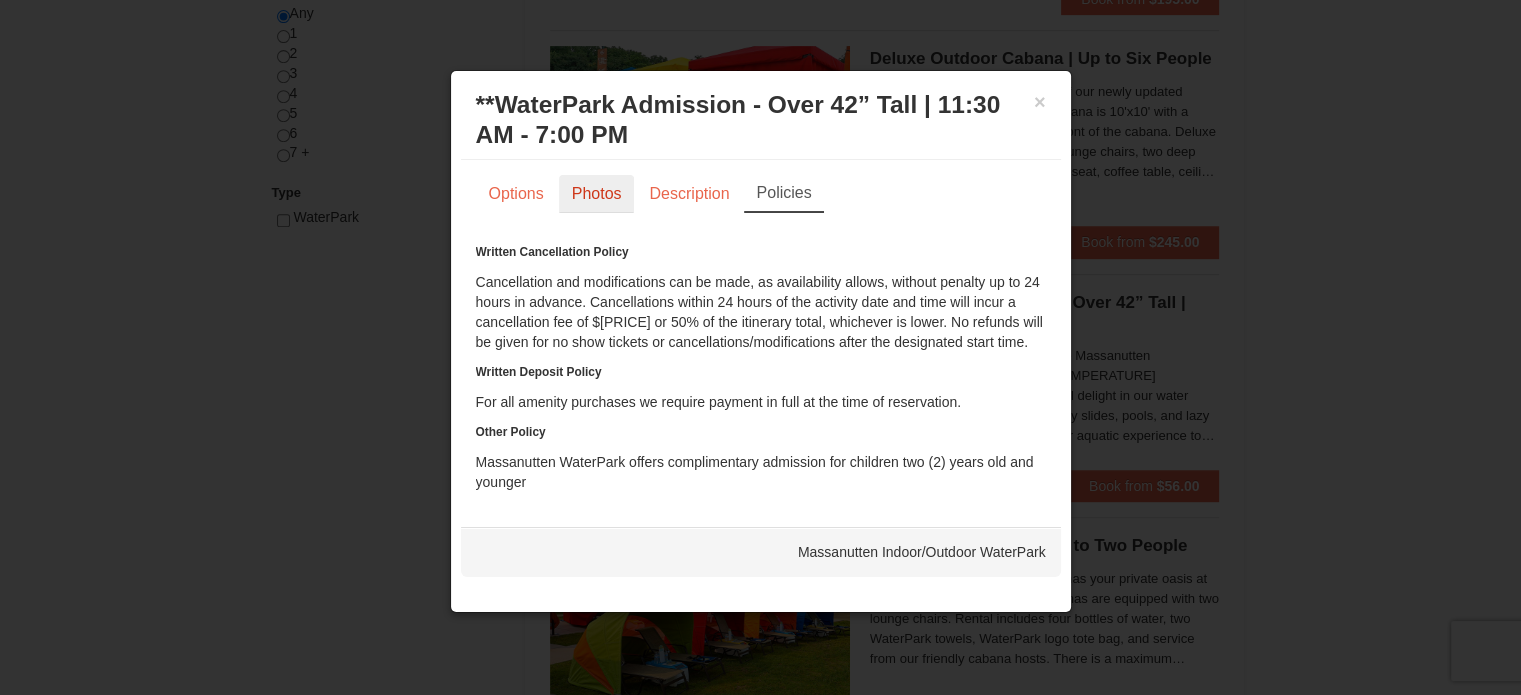 click on "Photos" at bounding box center [597, 194] 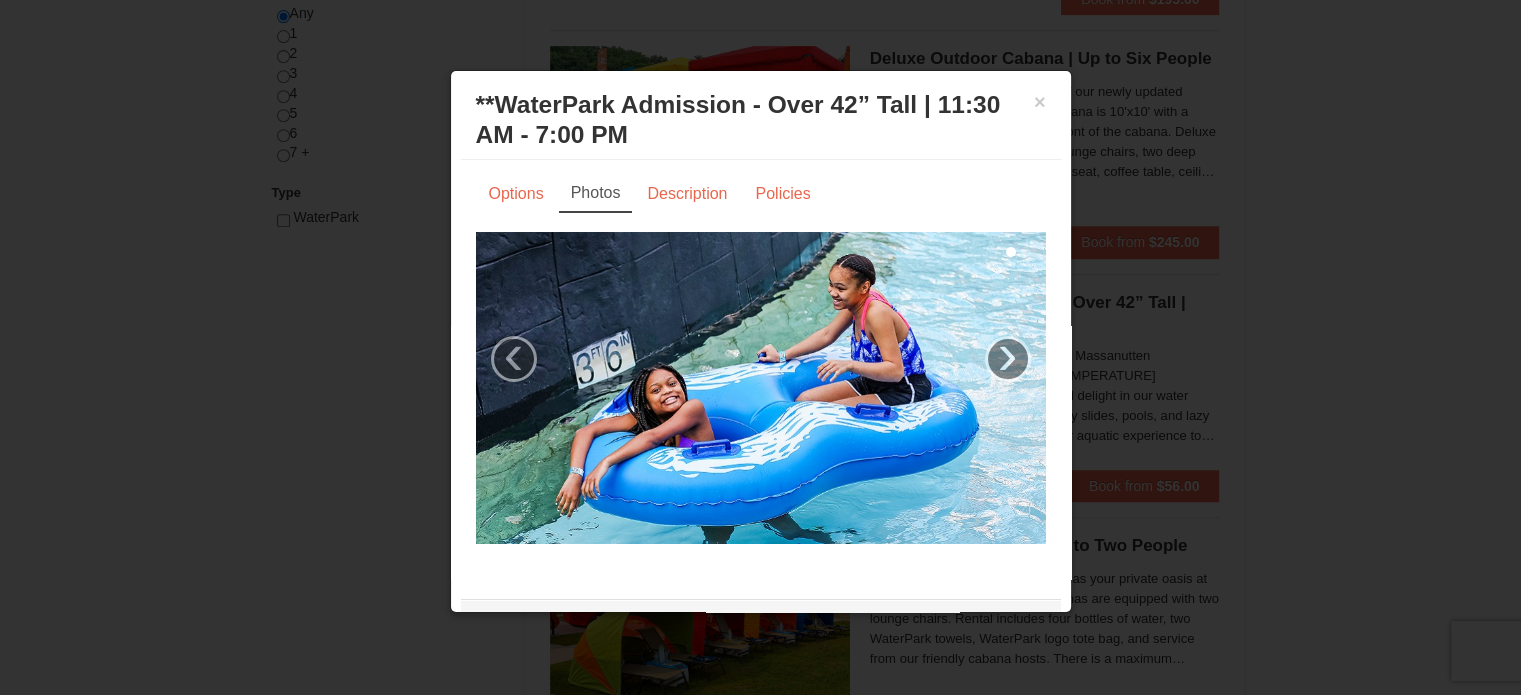 click on "Photos" at bounding box center [596, 194] 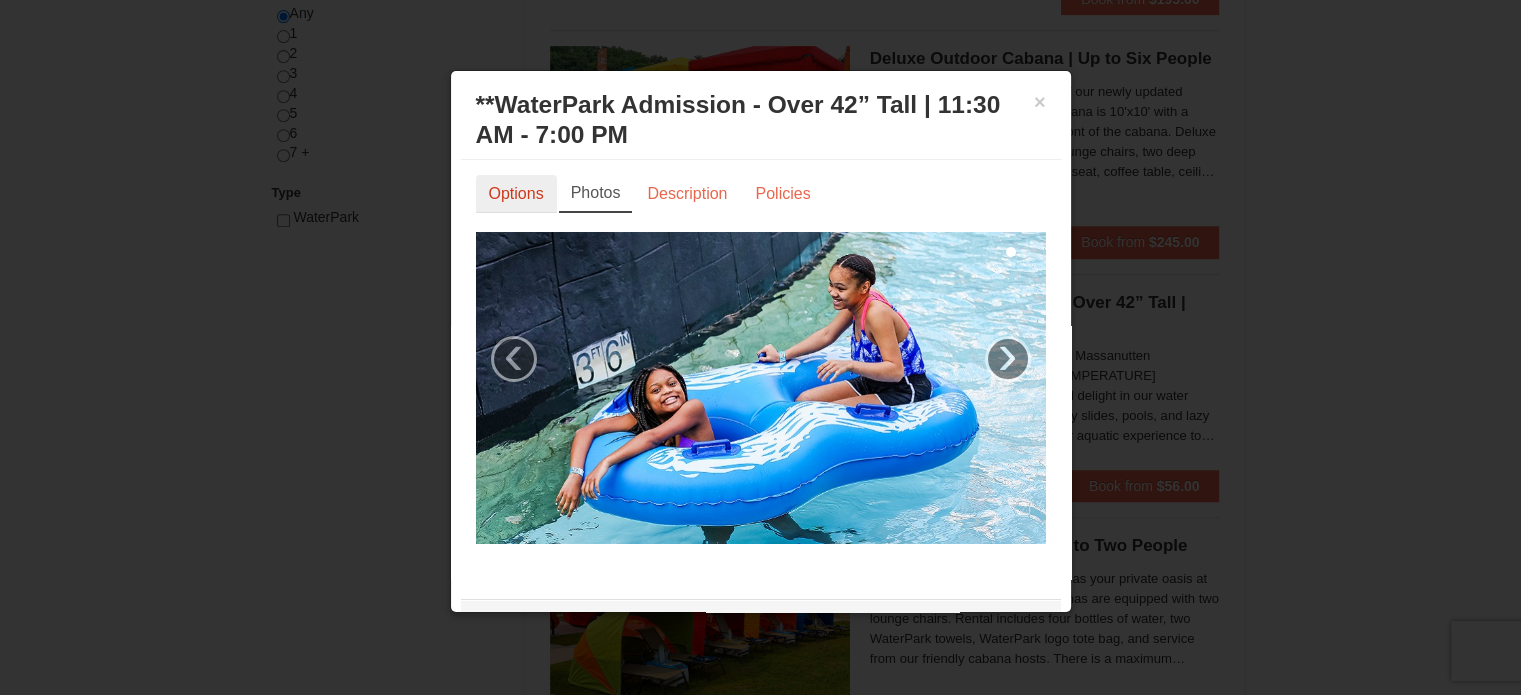 click on "Options" at bounding box center (516, 194) 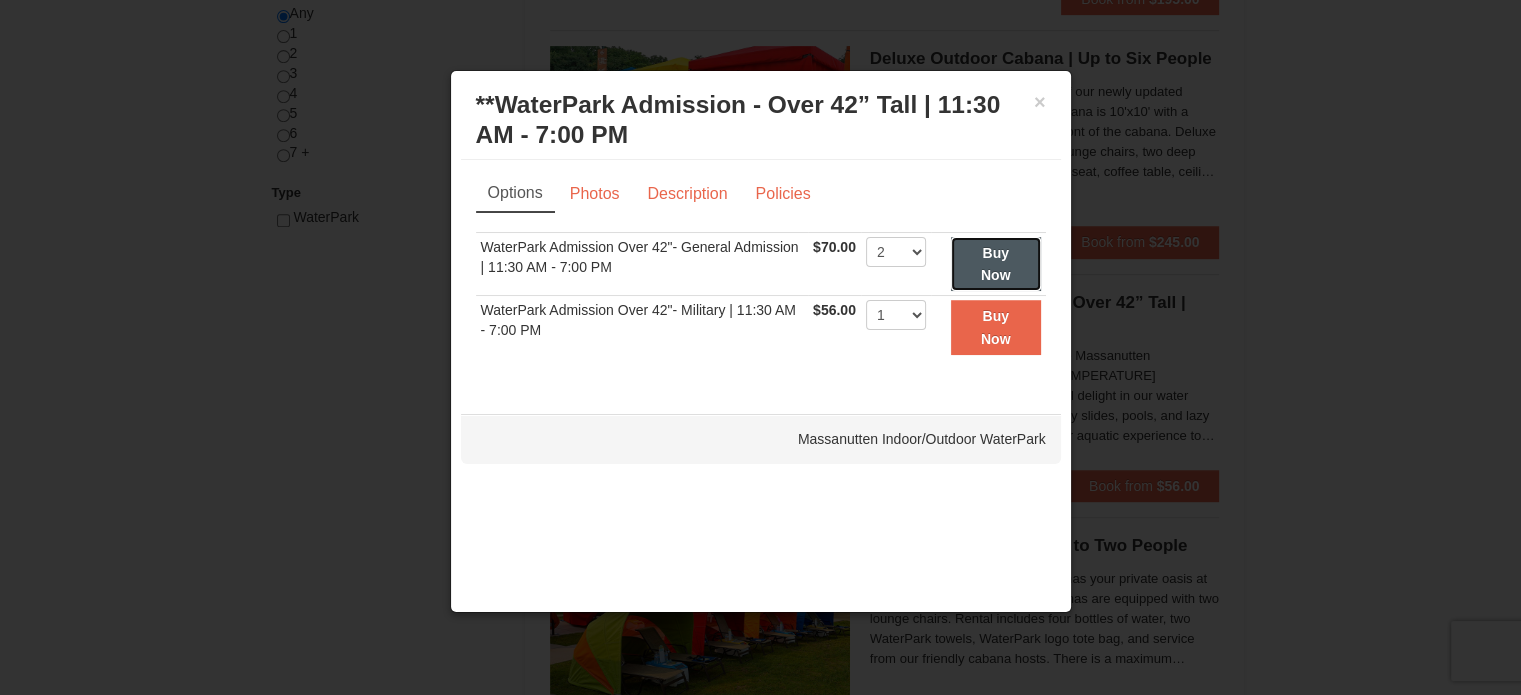 click on "Buy Now" at bounding box center [996, 264] 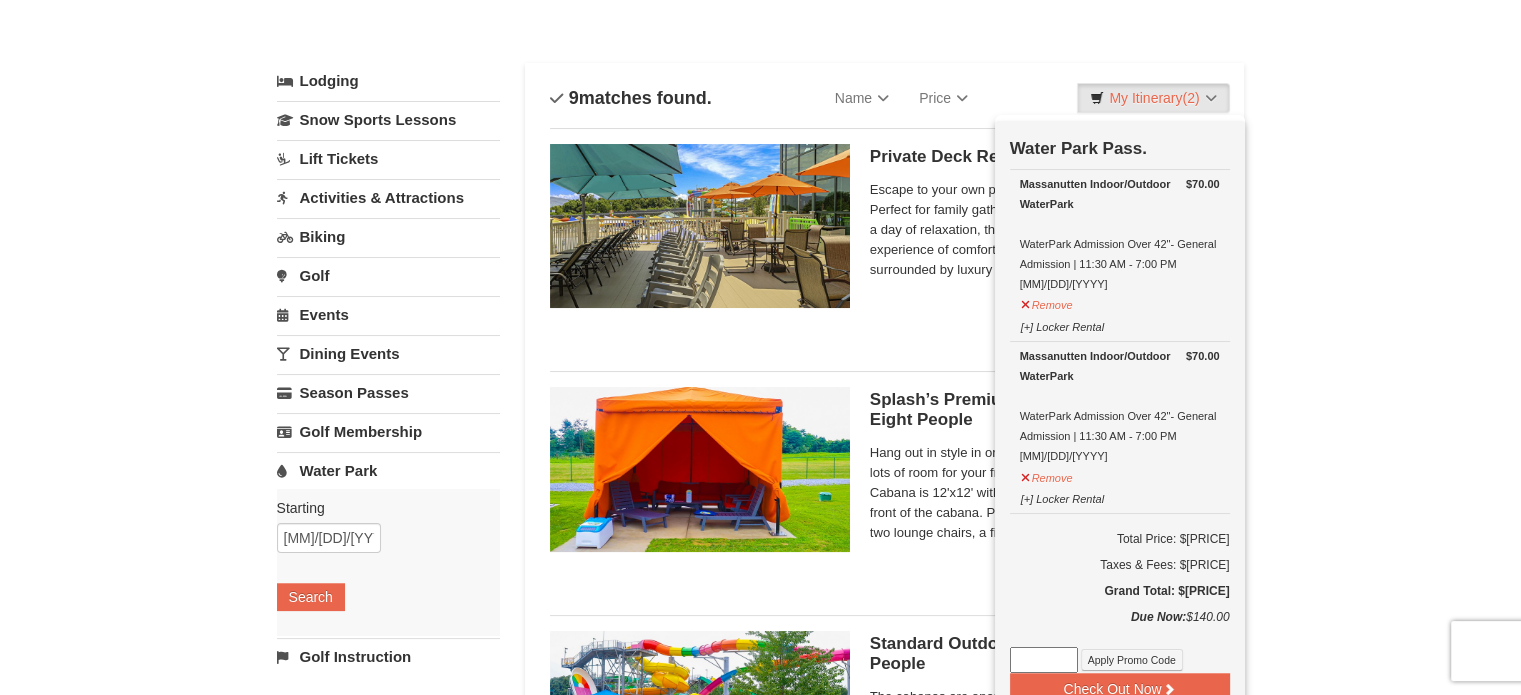 scroll, scrollTop: 106, scrollLeft: 0, axis: vertical 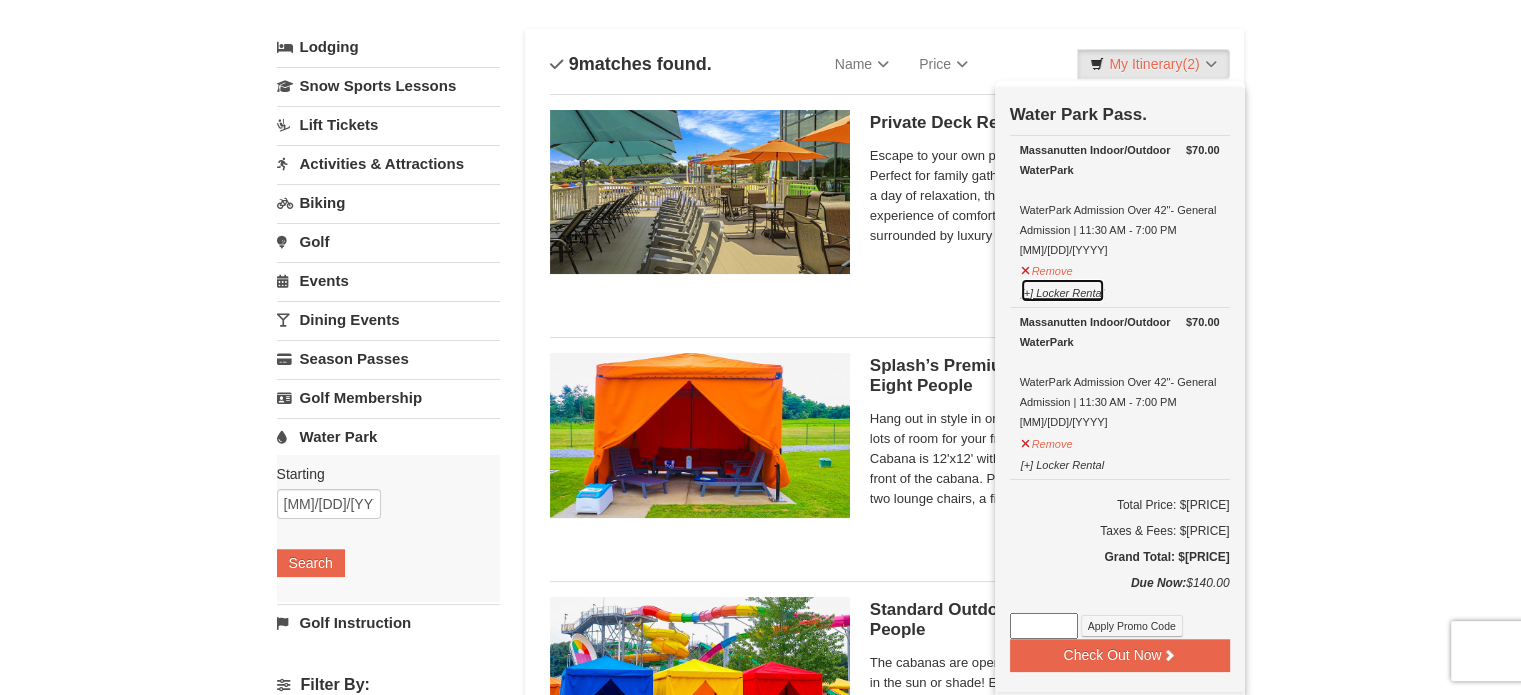 click on "[+] Locker Rental" at bounding box center (1062, 290) 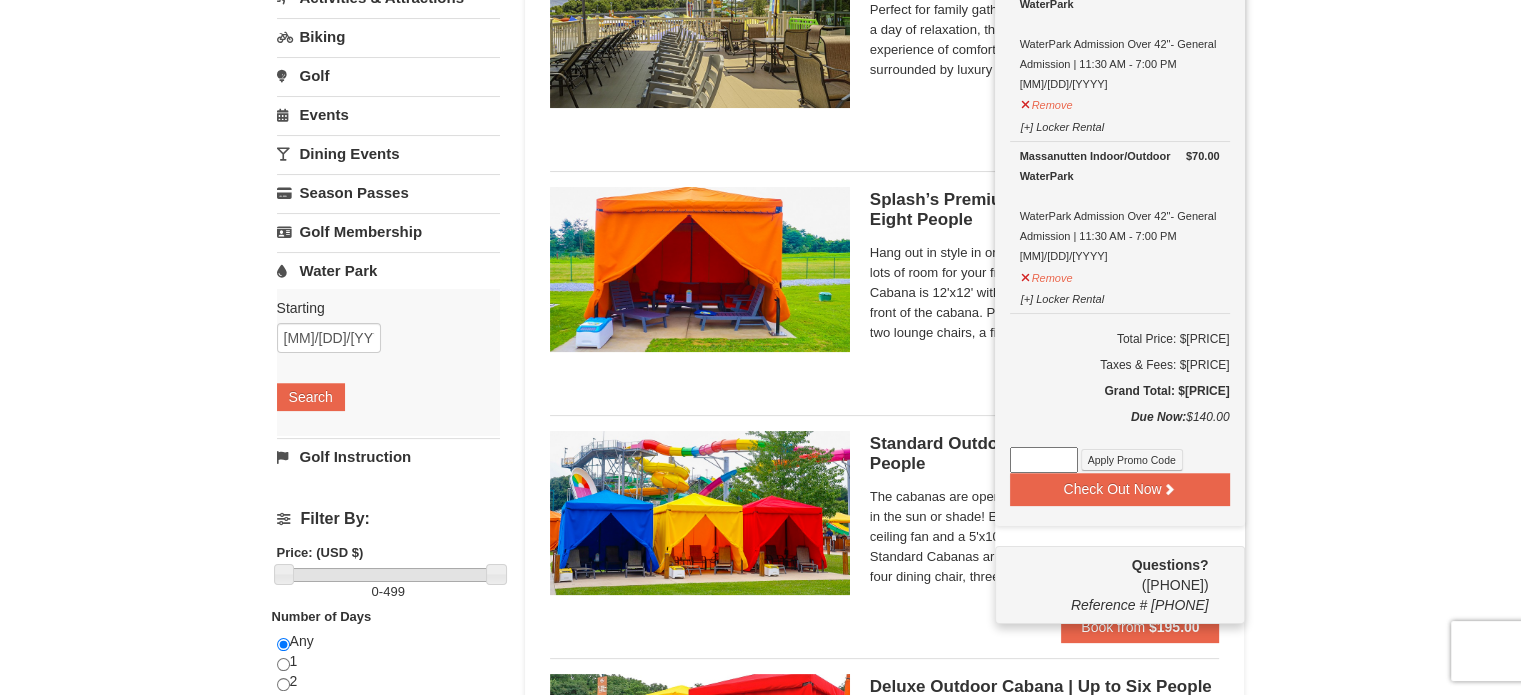 scroll, scrollTop: 306, scrollLeft: 0, axis: vertical 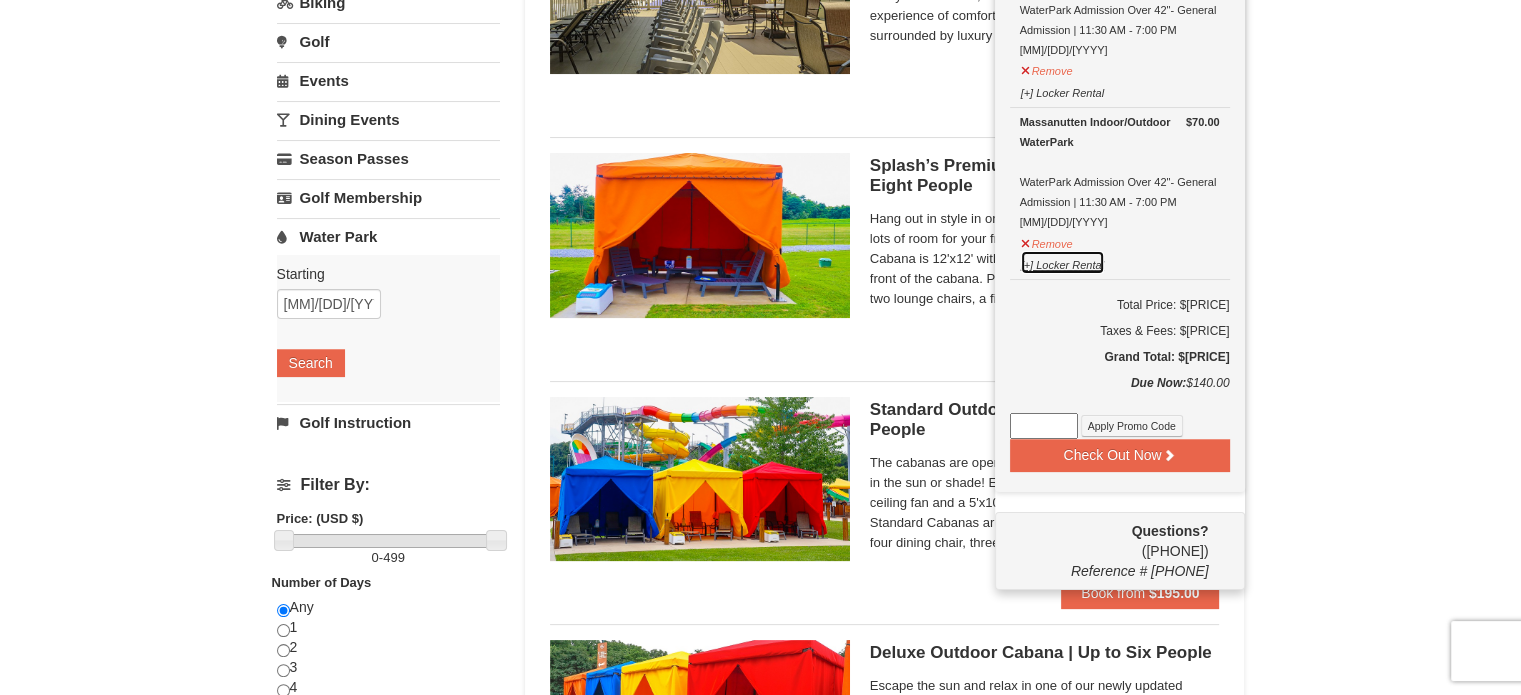 click on "[+] Locker Rental" at bounding box center [1062, 262] 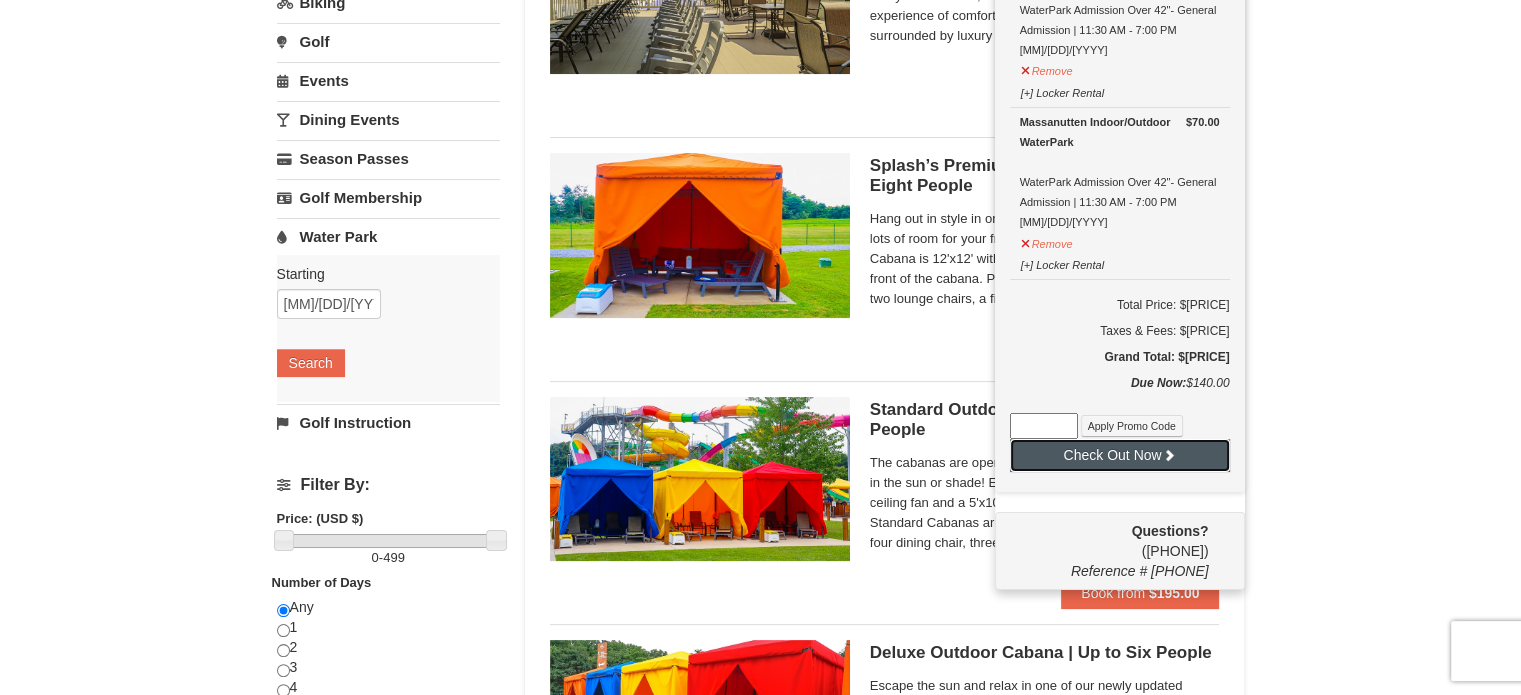 click on "••••• ••• •••" at bounding box center [1120, 455] 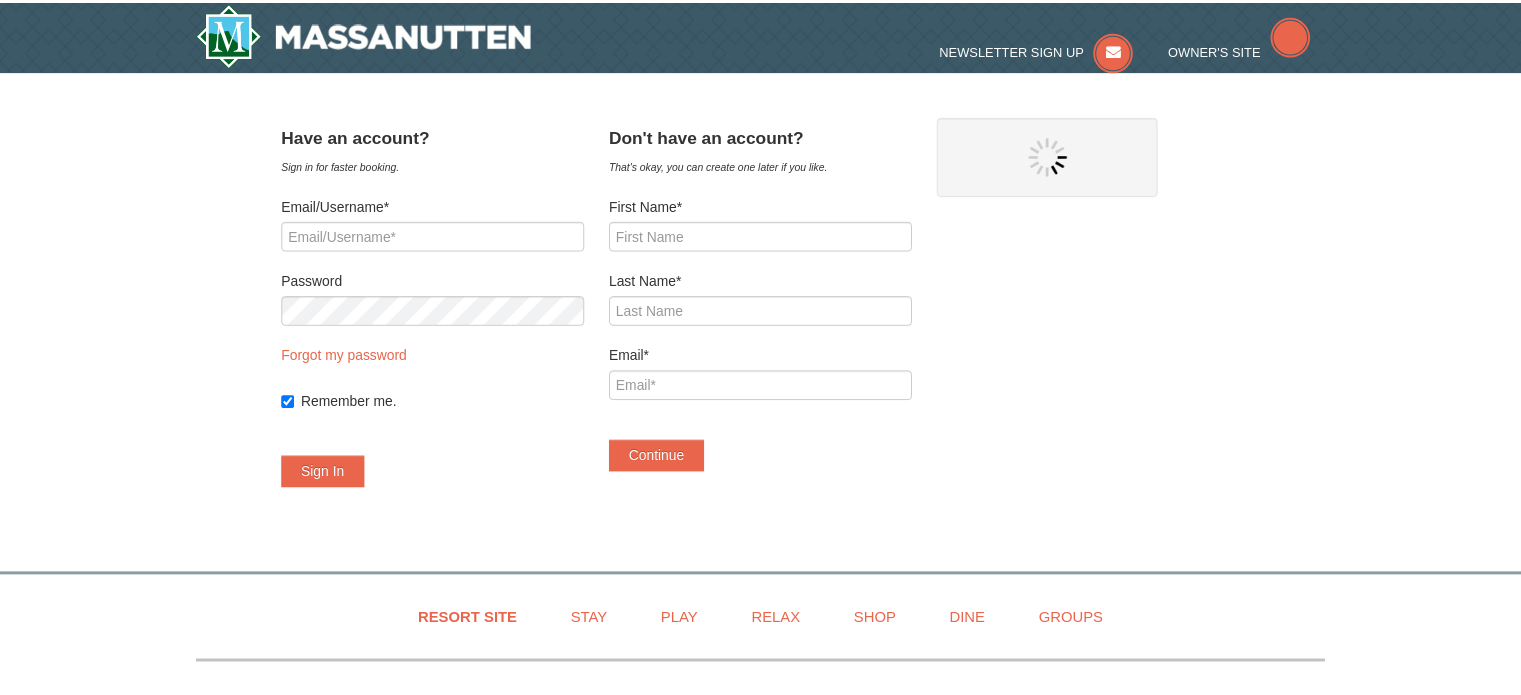 scroll, scrollTop: 0, scrollLeft: 0, axis: both 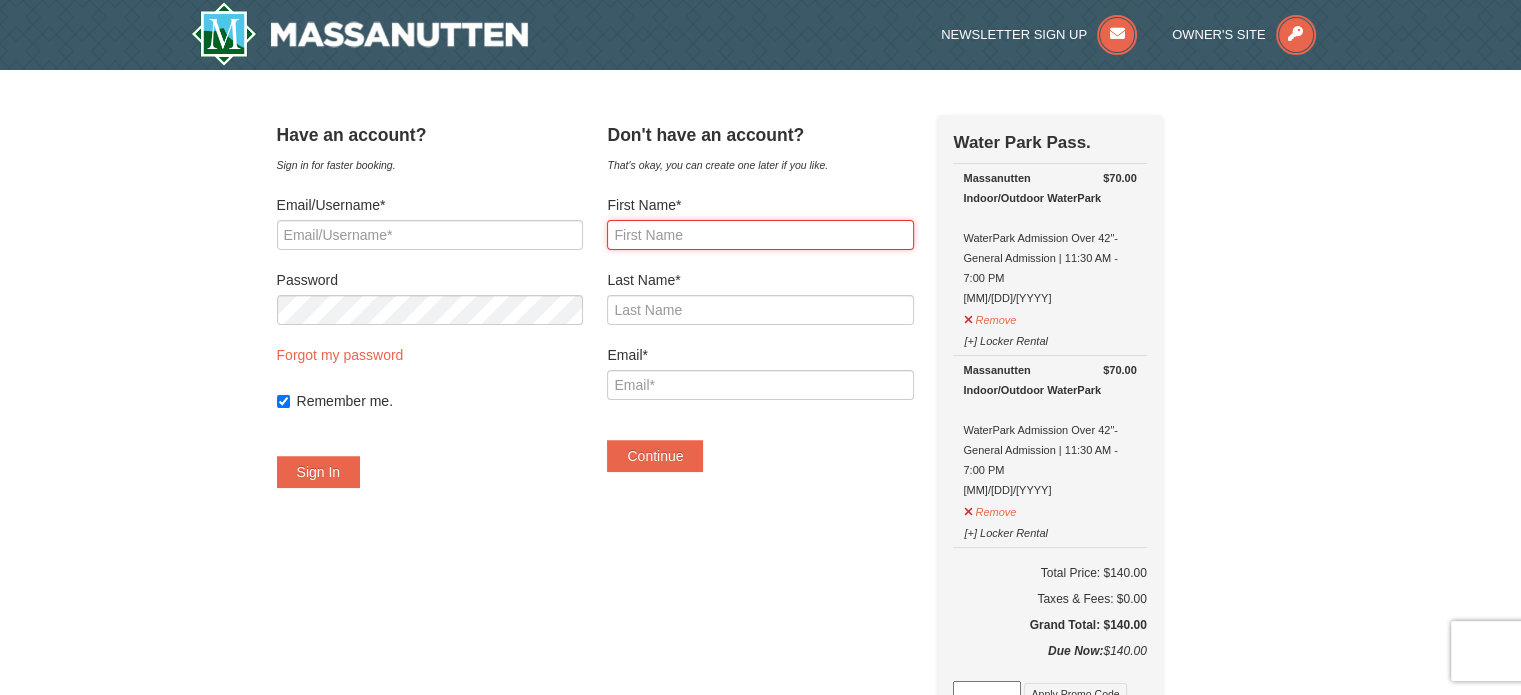 click on "First Name*" at bounding box center (760, 235) 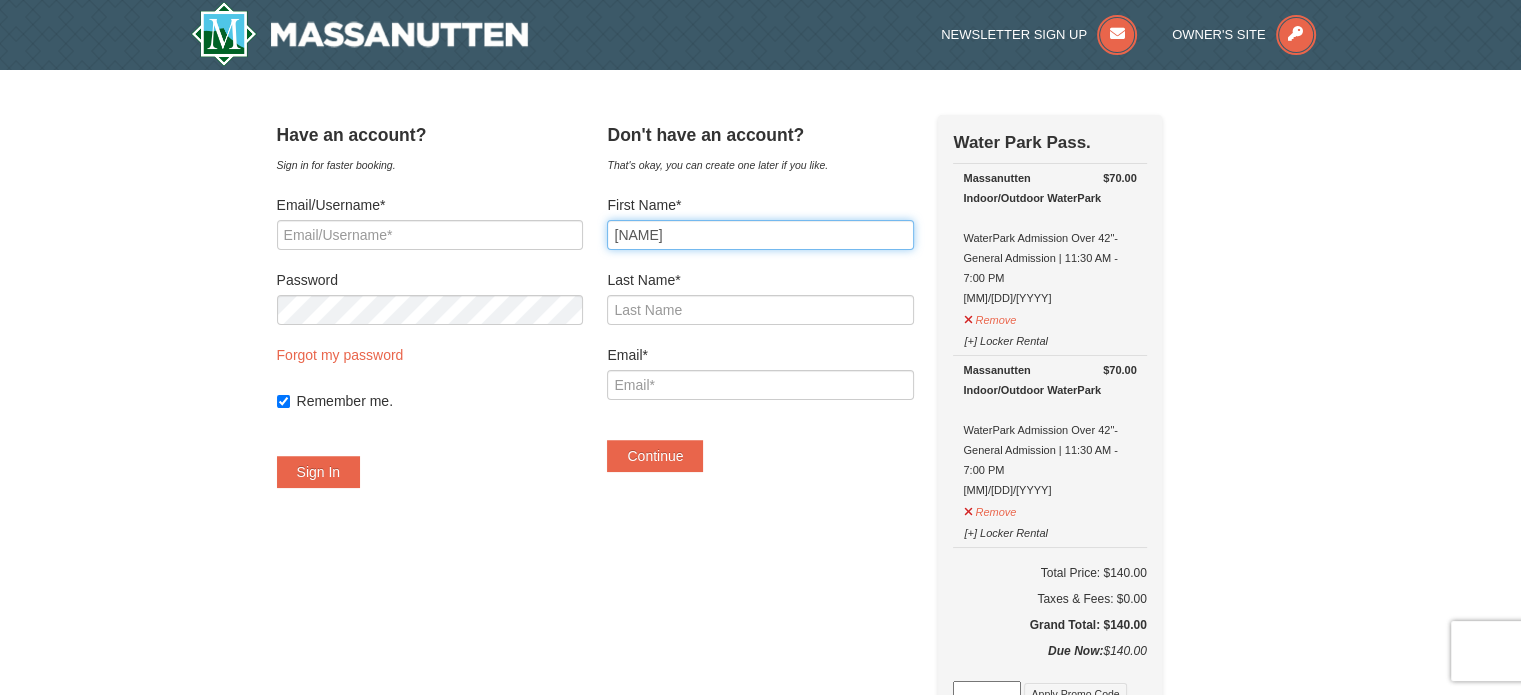 type on "Candice" 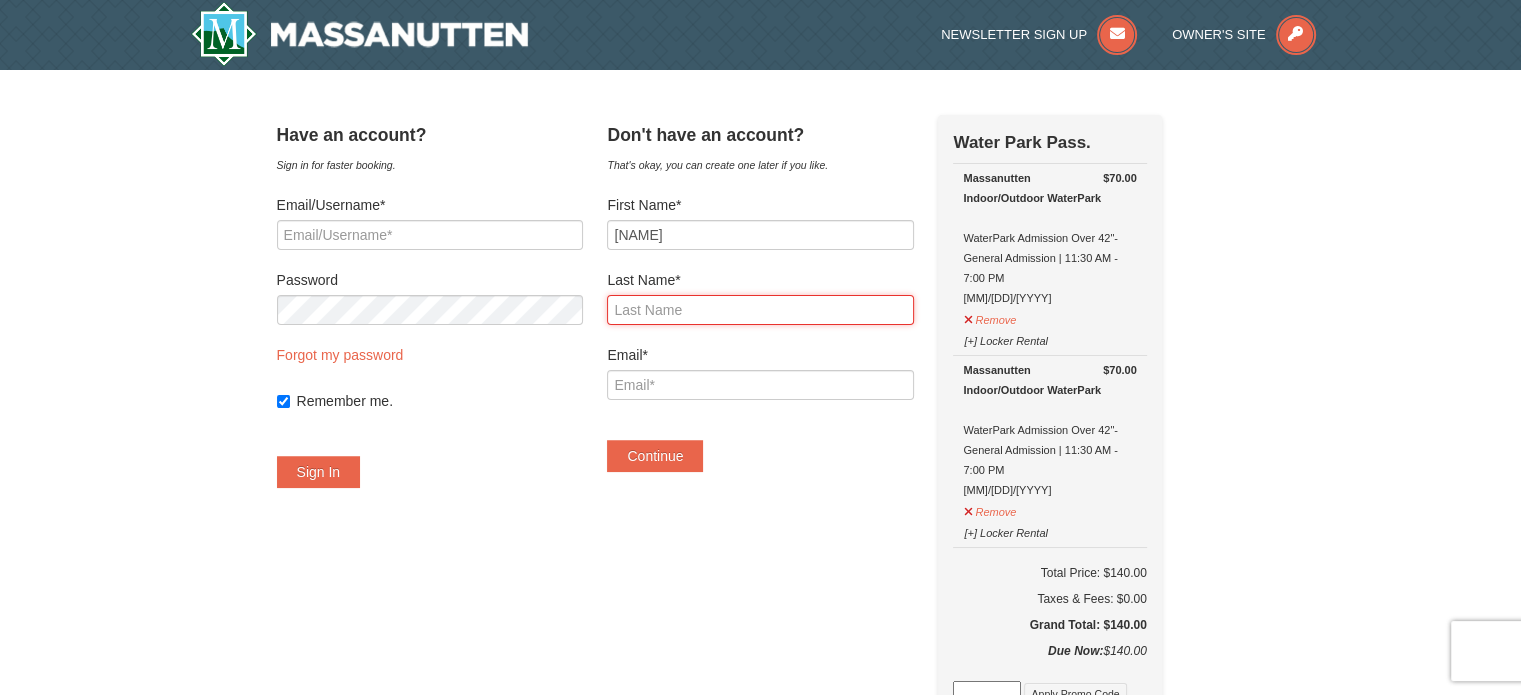 click on "Last Name*" at bounding box center (760, 310) 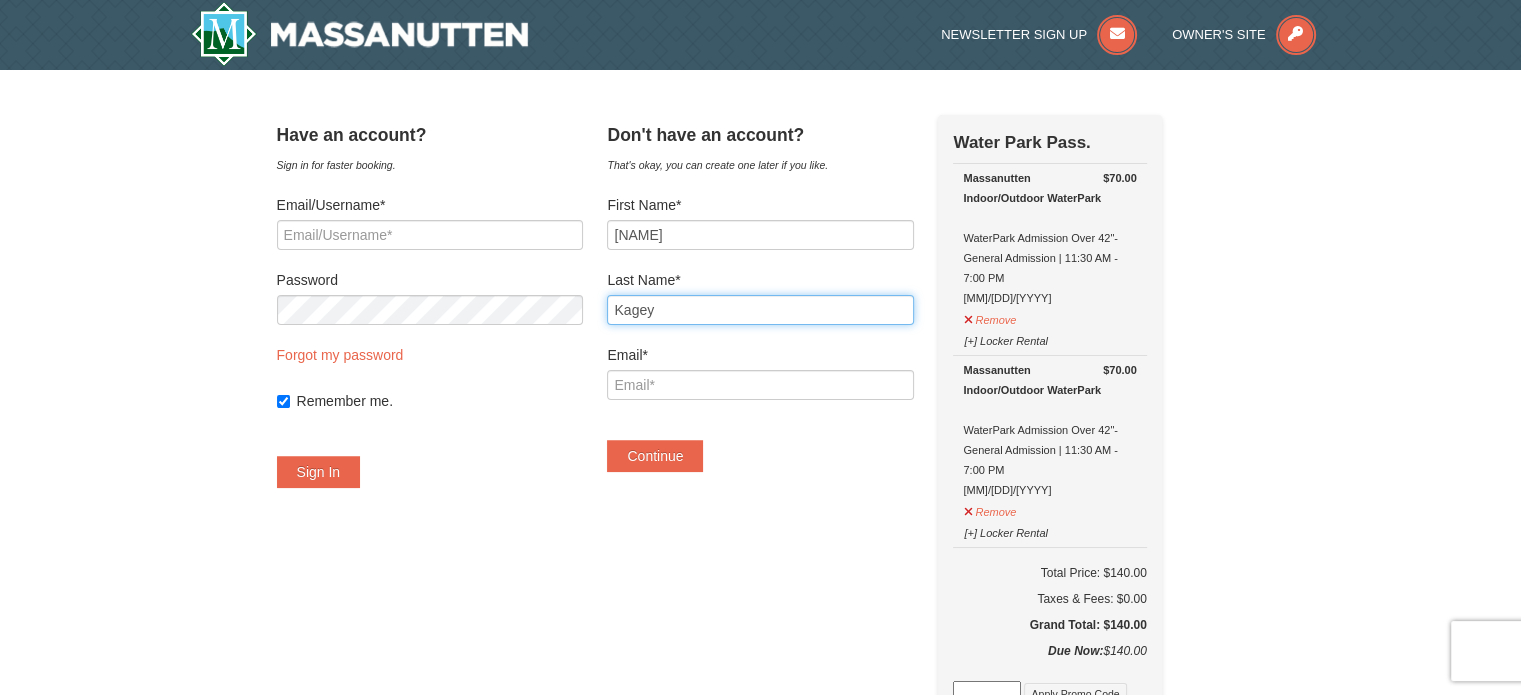 type on "Kagey" 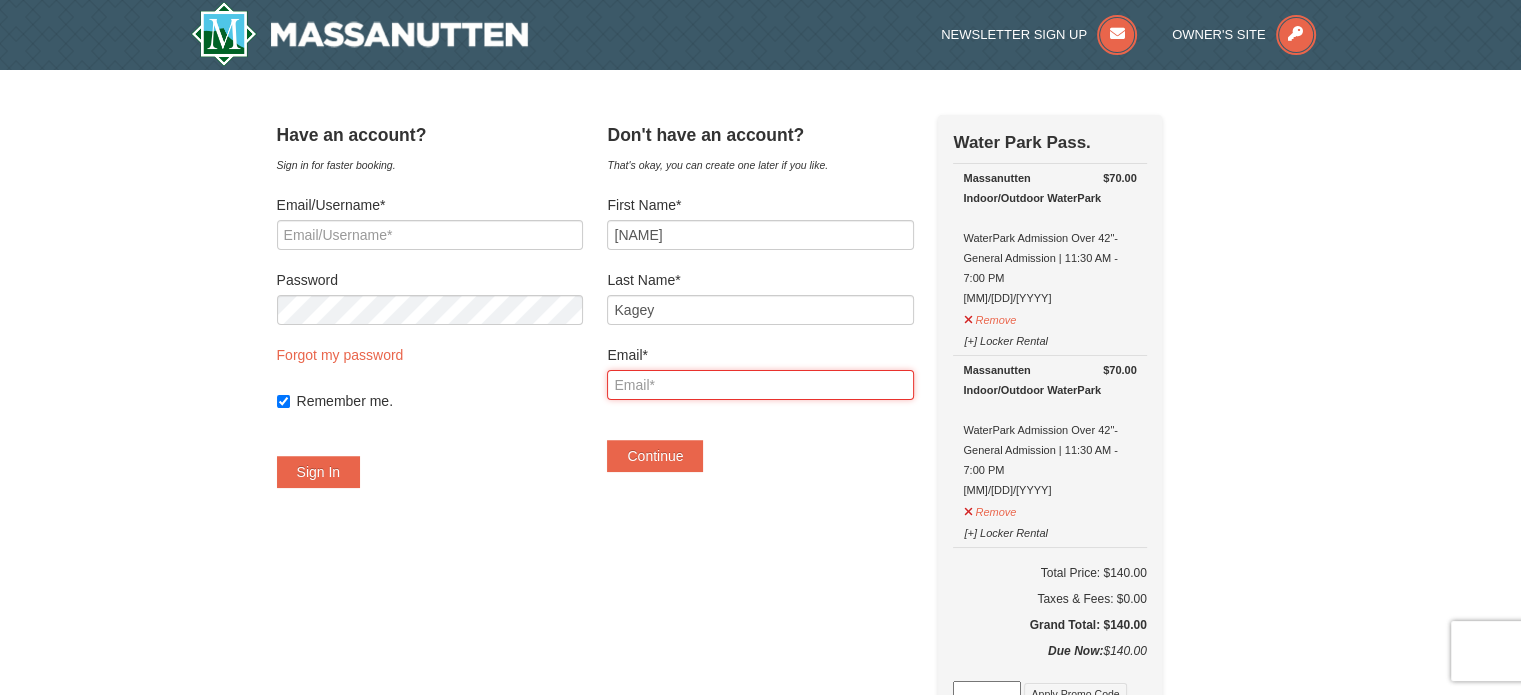 click on "Email*" at bounding box center [760, 385] 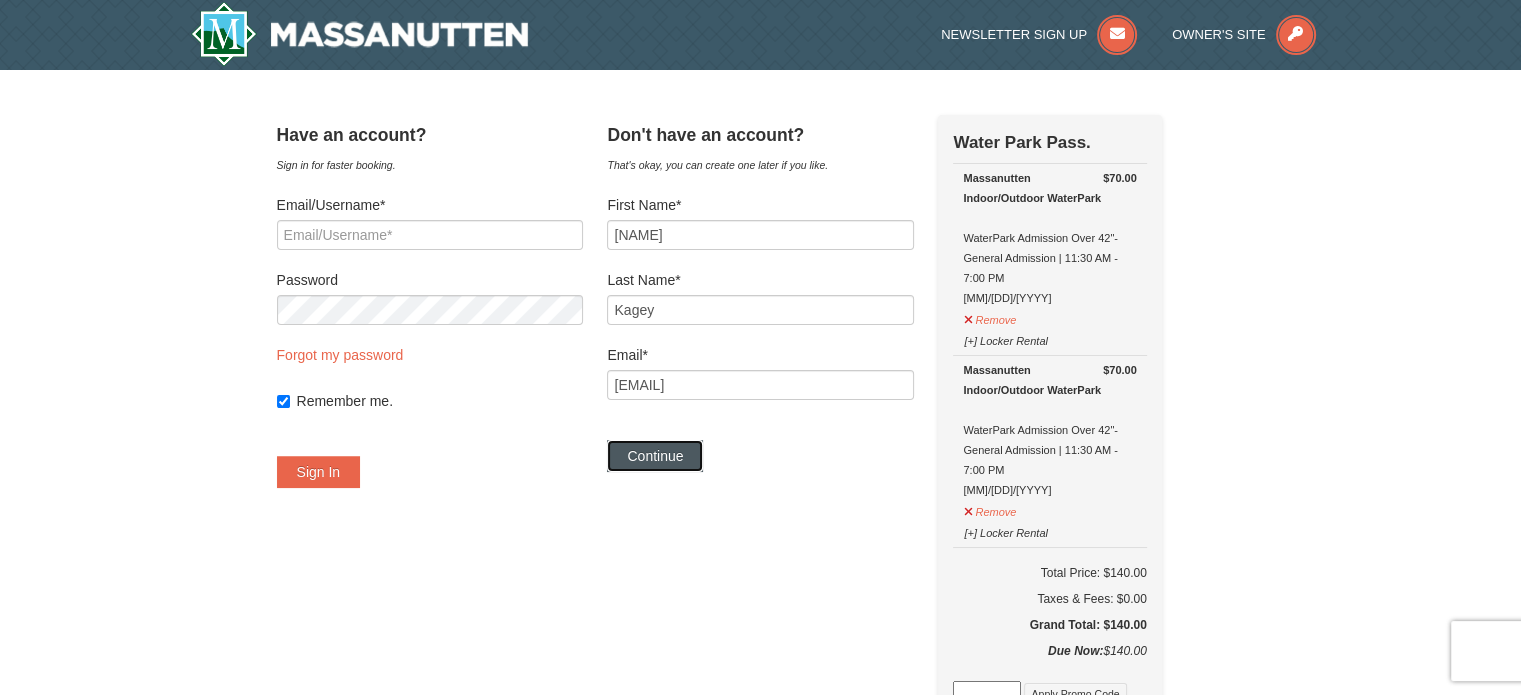 click on "Continue" at bounding box center (655, 456) 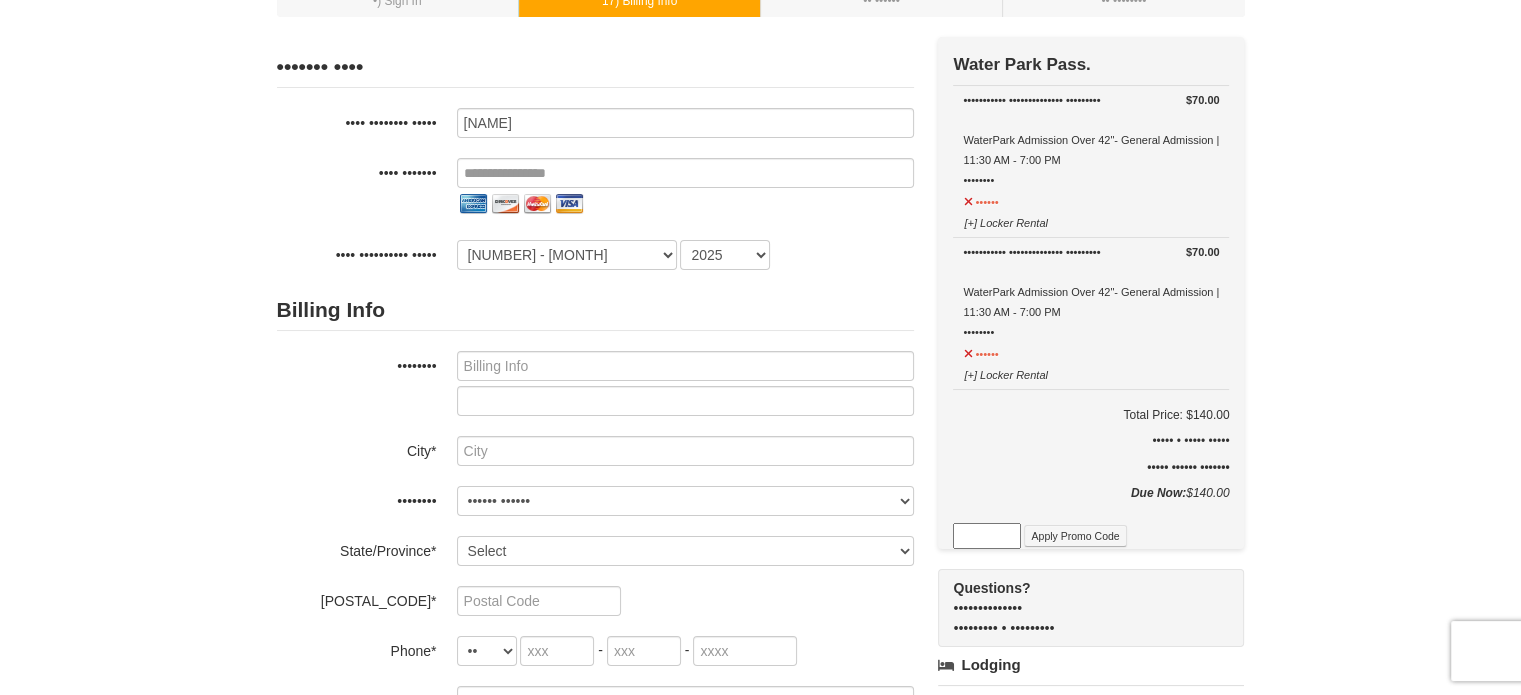 scroll, scrollTop: 100, scrollLeft: 0, axis: vertical 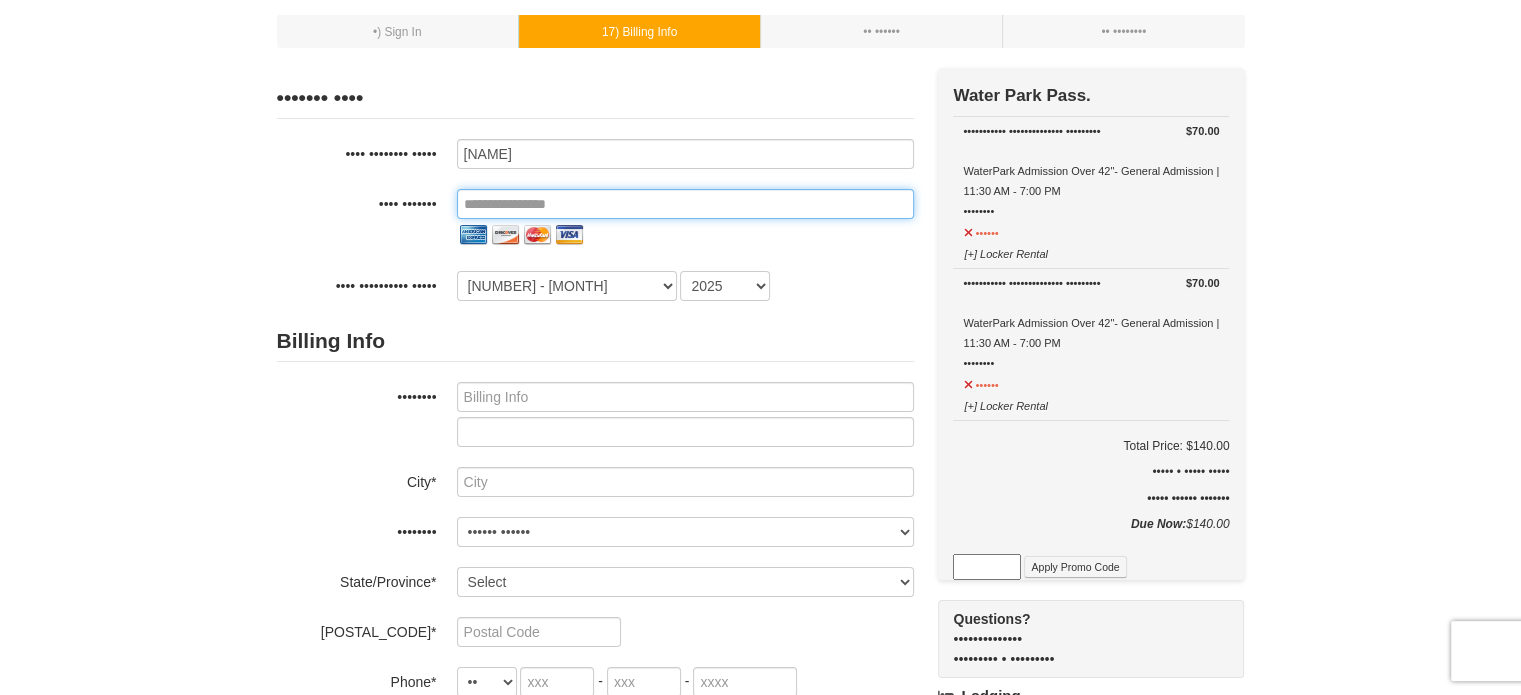 click at bounding box center [685, 204] 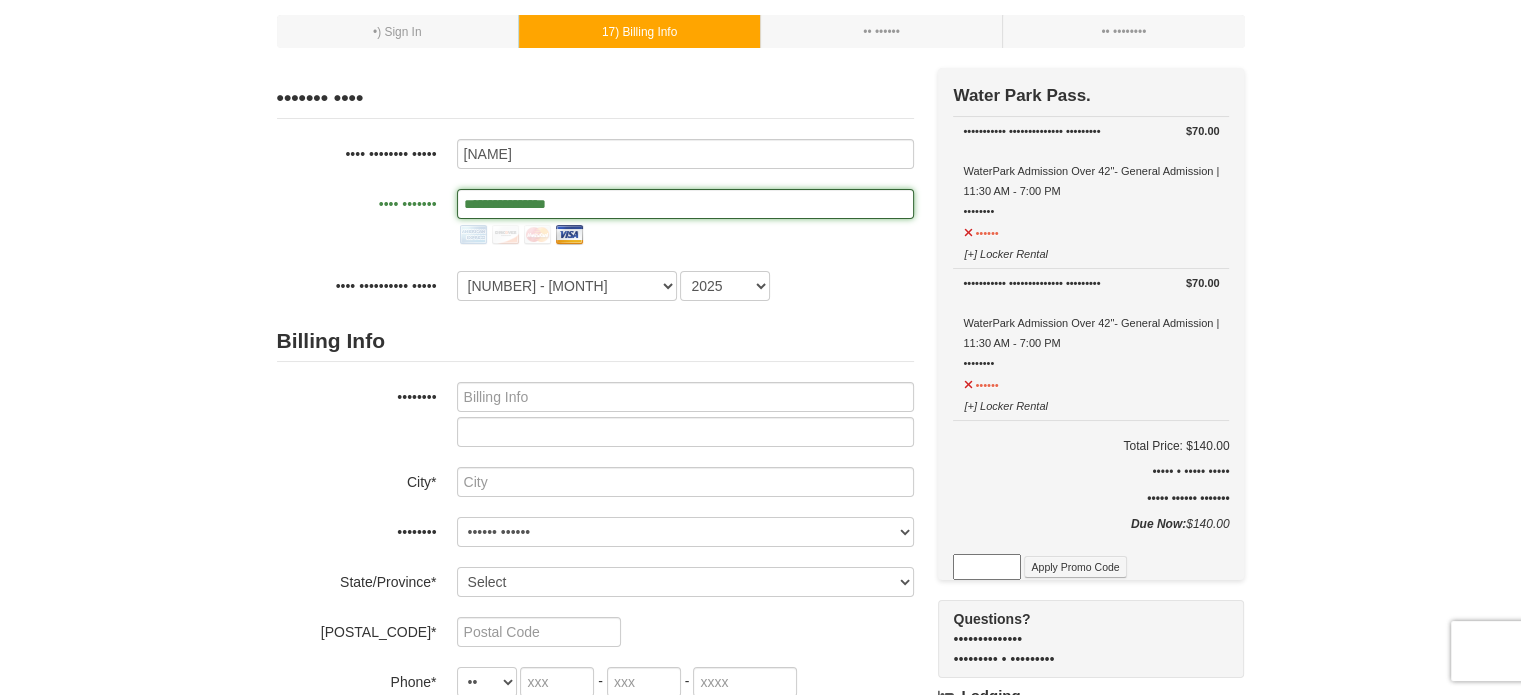 type on "**********" 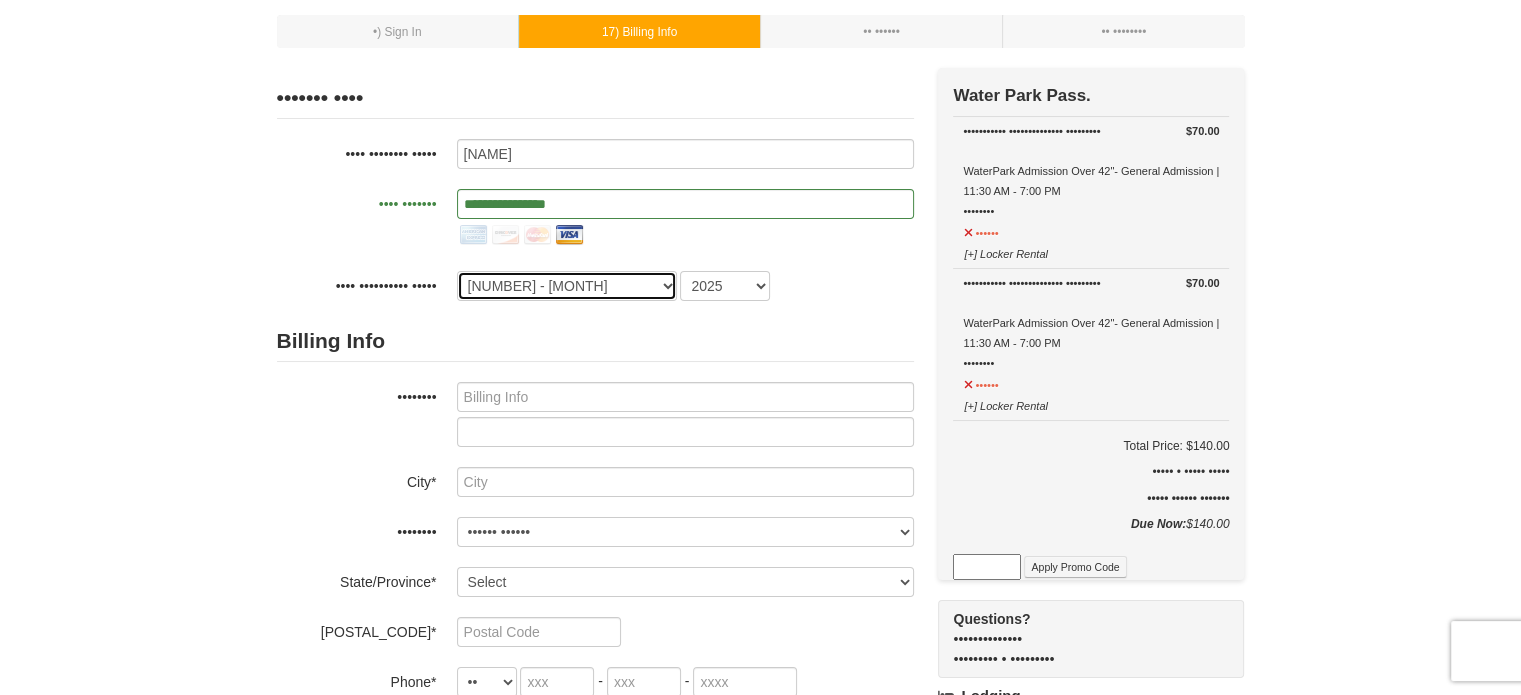 click on "1 - [MONTH] 2 - [MONTH] 3 - [MONTH] 4 - [MONTH] 5 - [MONTH] 6 - [MONTH] 7 - [MONTH] 8 - [MONTH] 9 - [MONTH] 10 - [MONTH] 11 - [MONTH] 12 - [MONTH]" at bounding box center (567, 286) 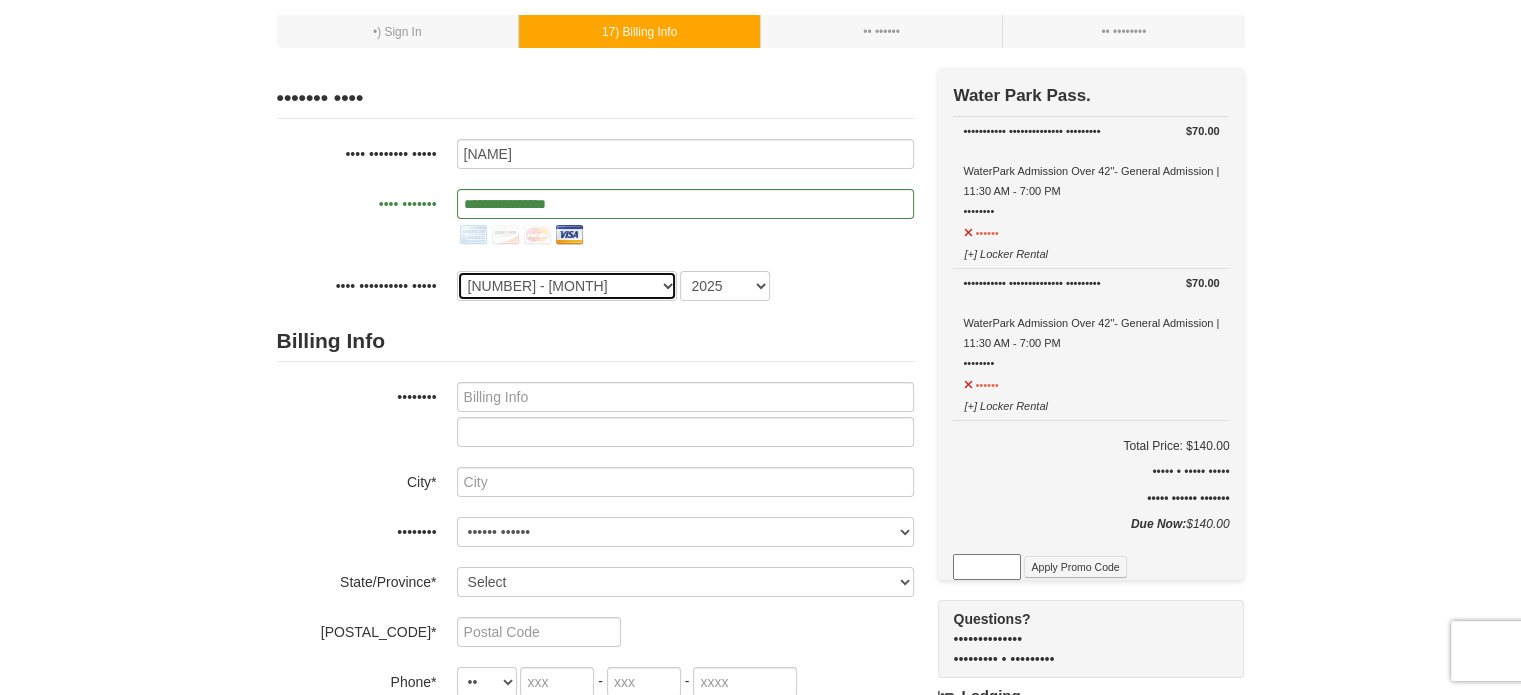 select on "•" 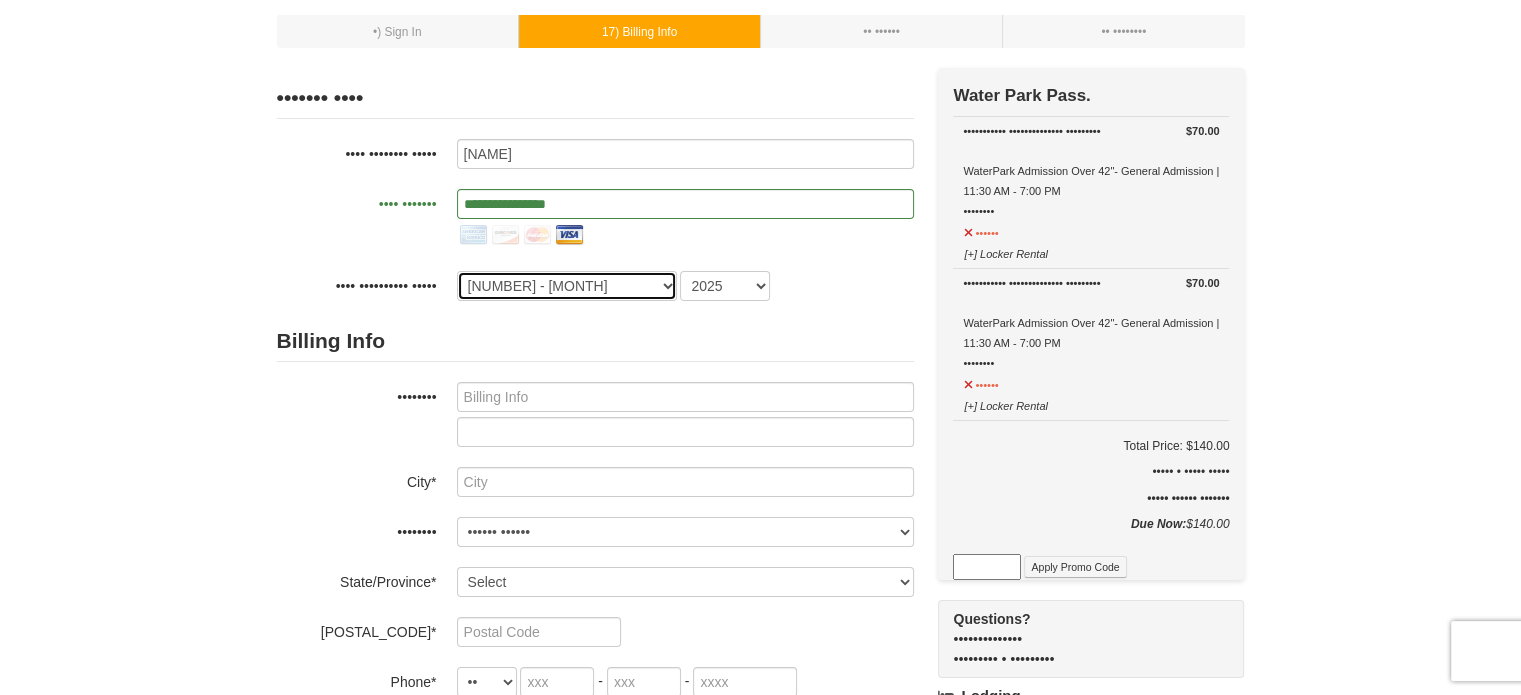 click on "1 - [MONTH] 2 - [MONTH] 3 - [MONTH] 4 - [MONTH] 5 - [MONTH] 6 - [MONTH] 7 - [MONTH] 8 - [MONTH] 9 - [MONTH] 10 - [MONTH] 11 - [MONTH] 12 - [MONTH]" at bounding box center [567, 286] 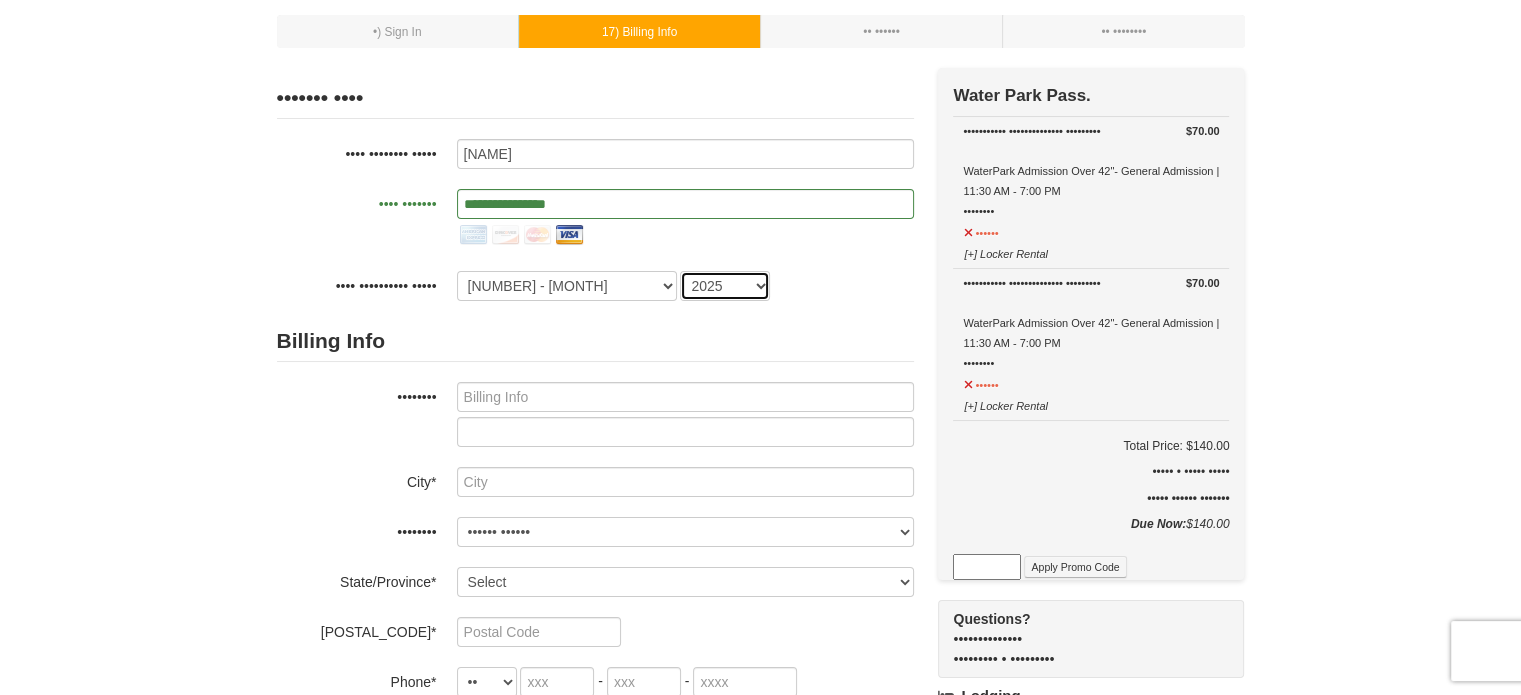 click on "•••• •••• •••• •••• •••• •••• •••• •••• •••• ••••" at bounding box center (725, 286) 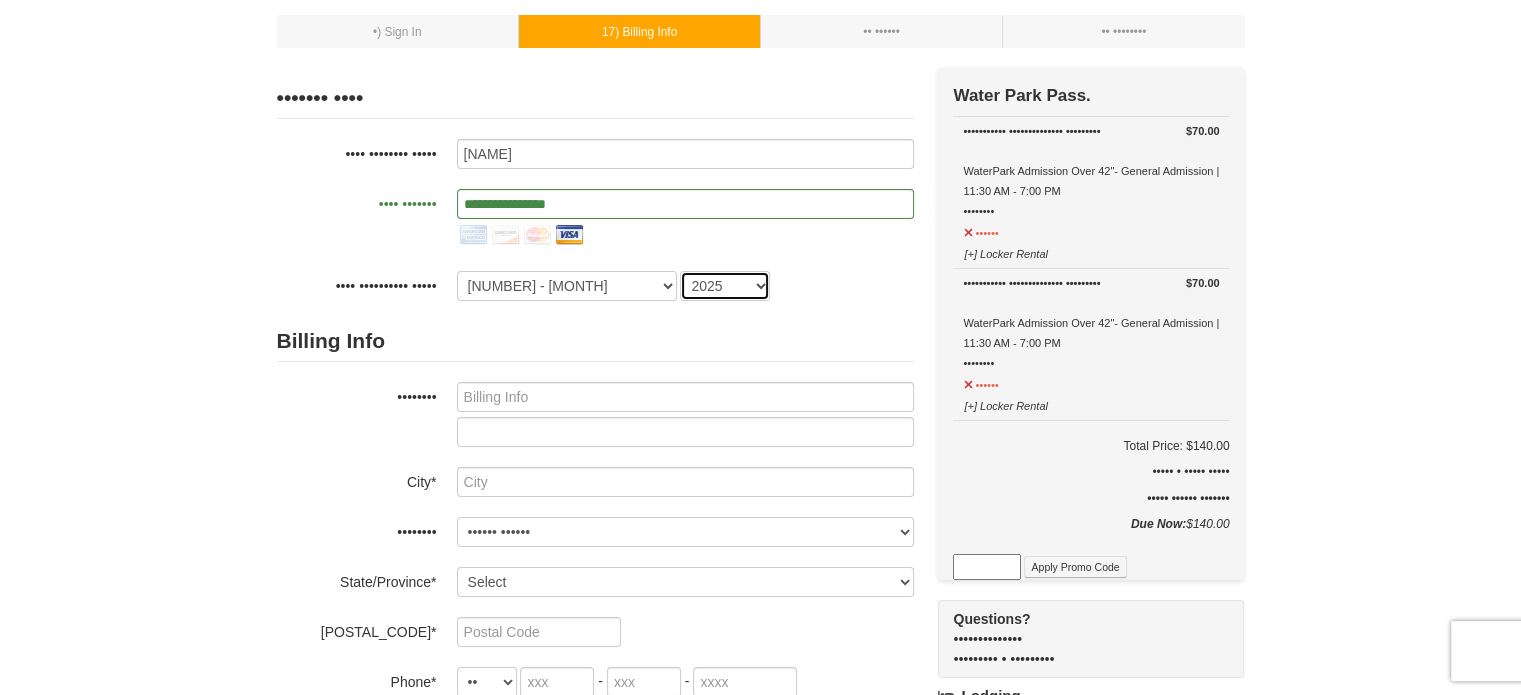 select on "2028" 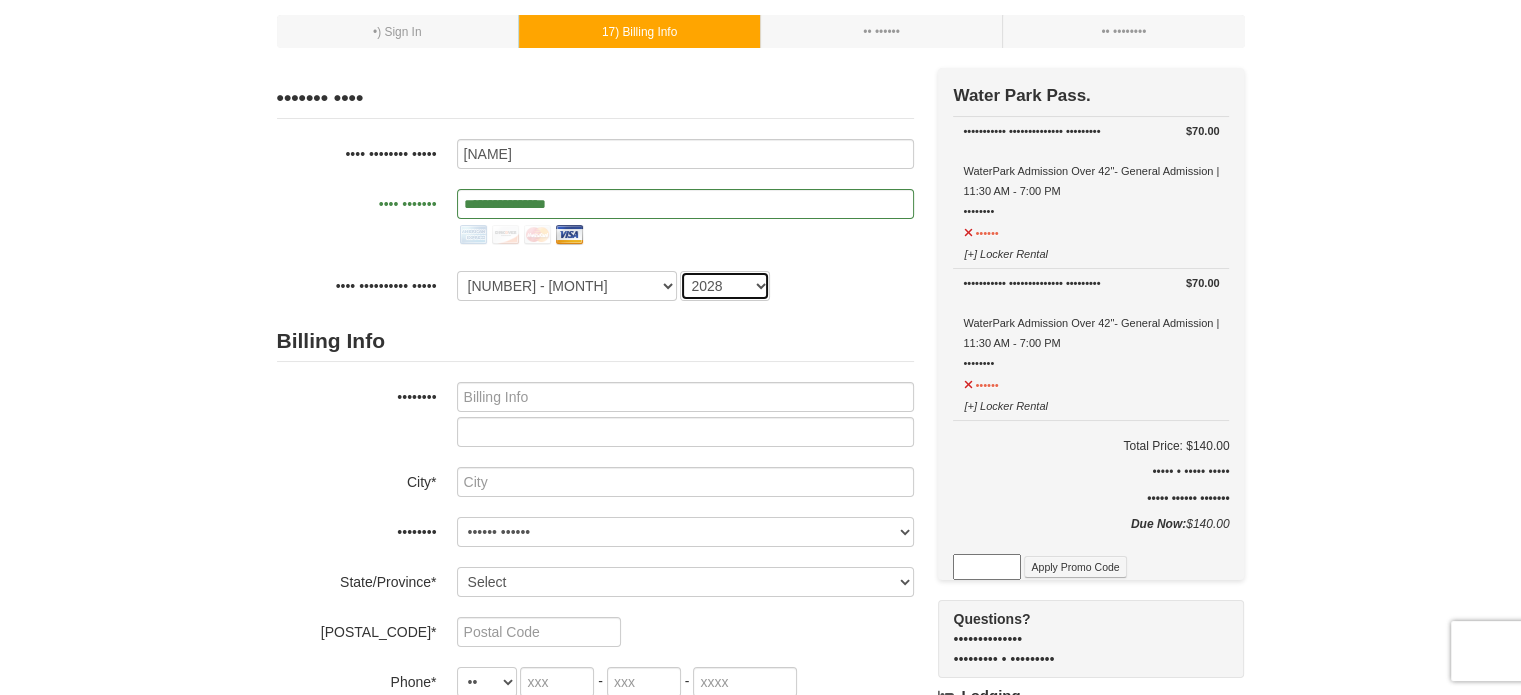 click on "•••• •••• •••• •••• •••• •••• •••• •••• •••• ••••" at bounding box center (725, 286) 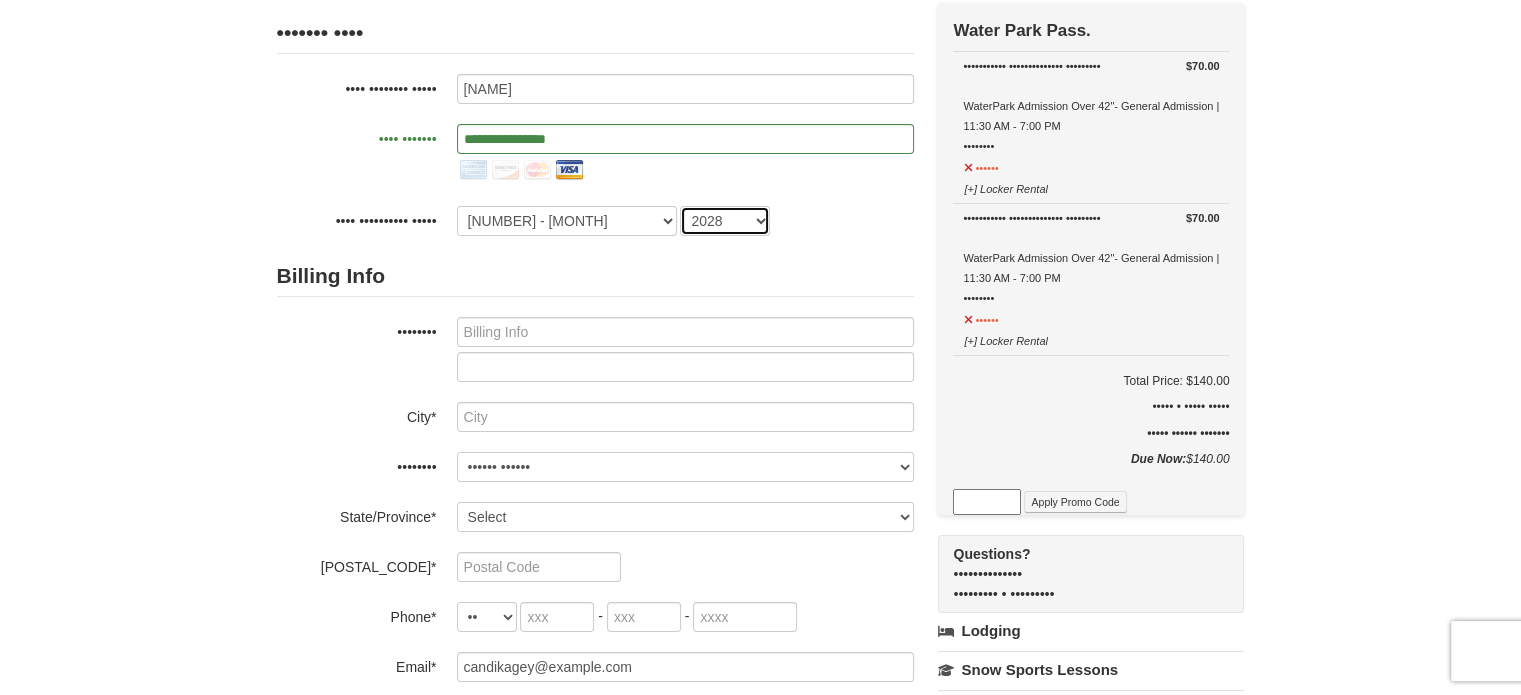 scroll, scrollTop: 200, scrollLeft: 0, axis: vertical 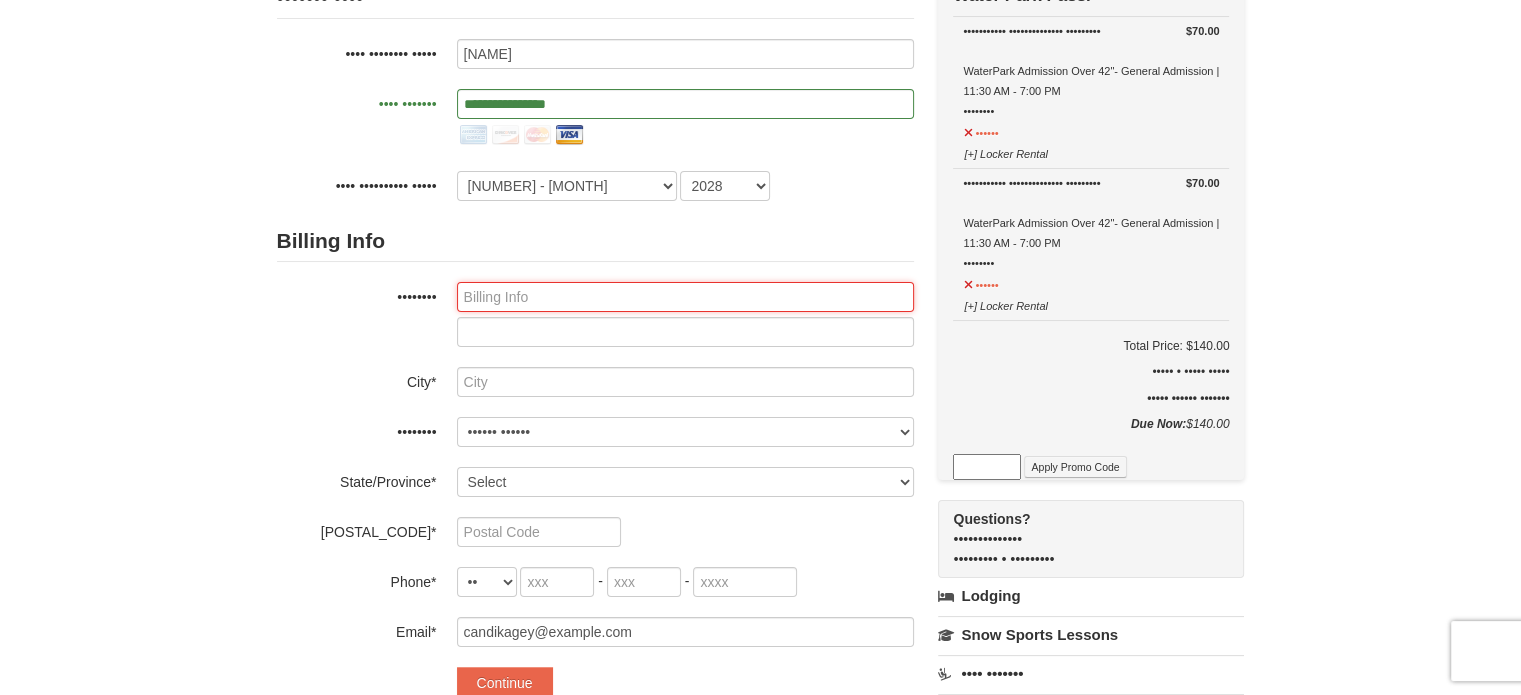 click at bounding box center (685, 297) 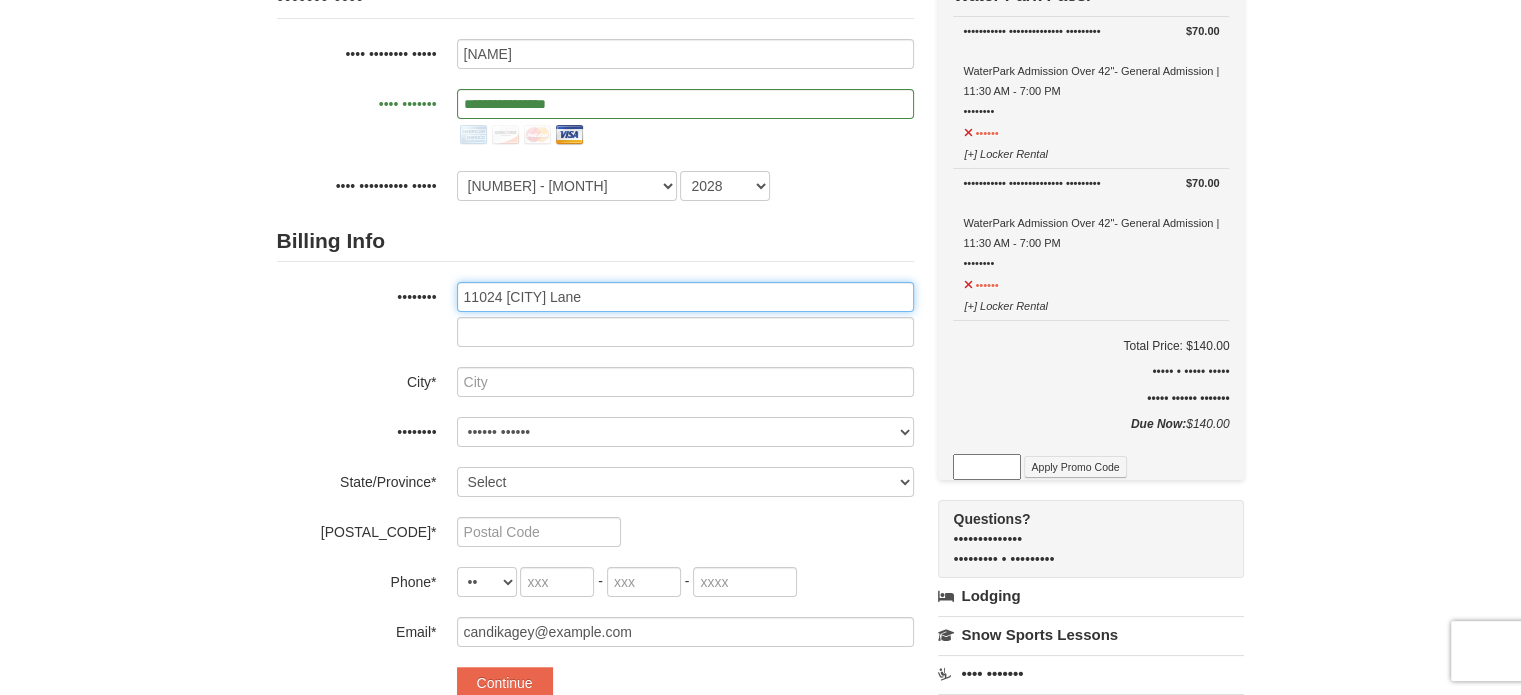 type on "11024 [CITY] Lane" 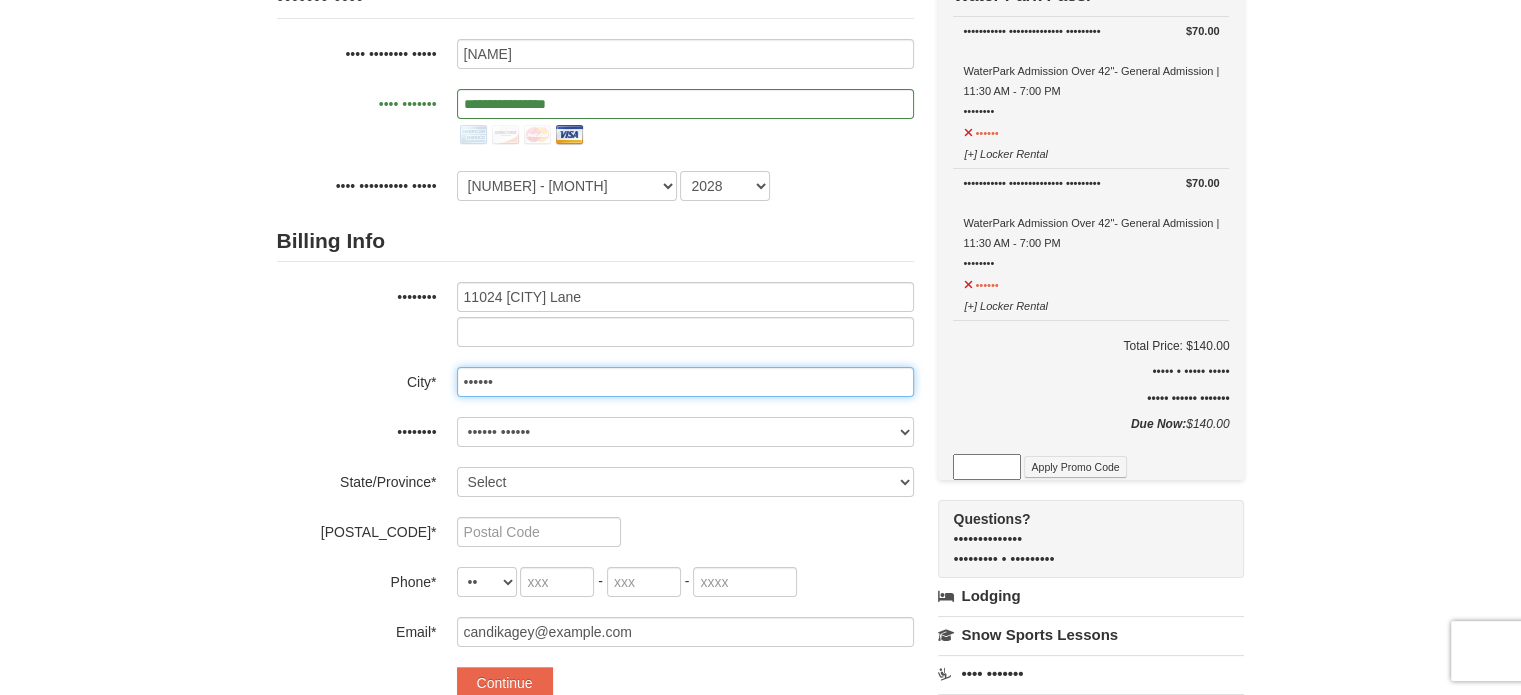 type on "••••••" 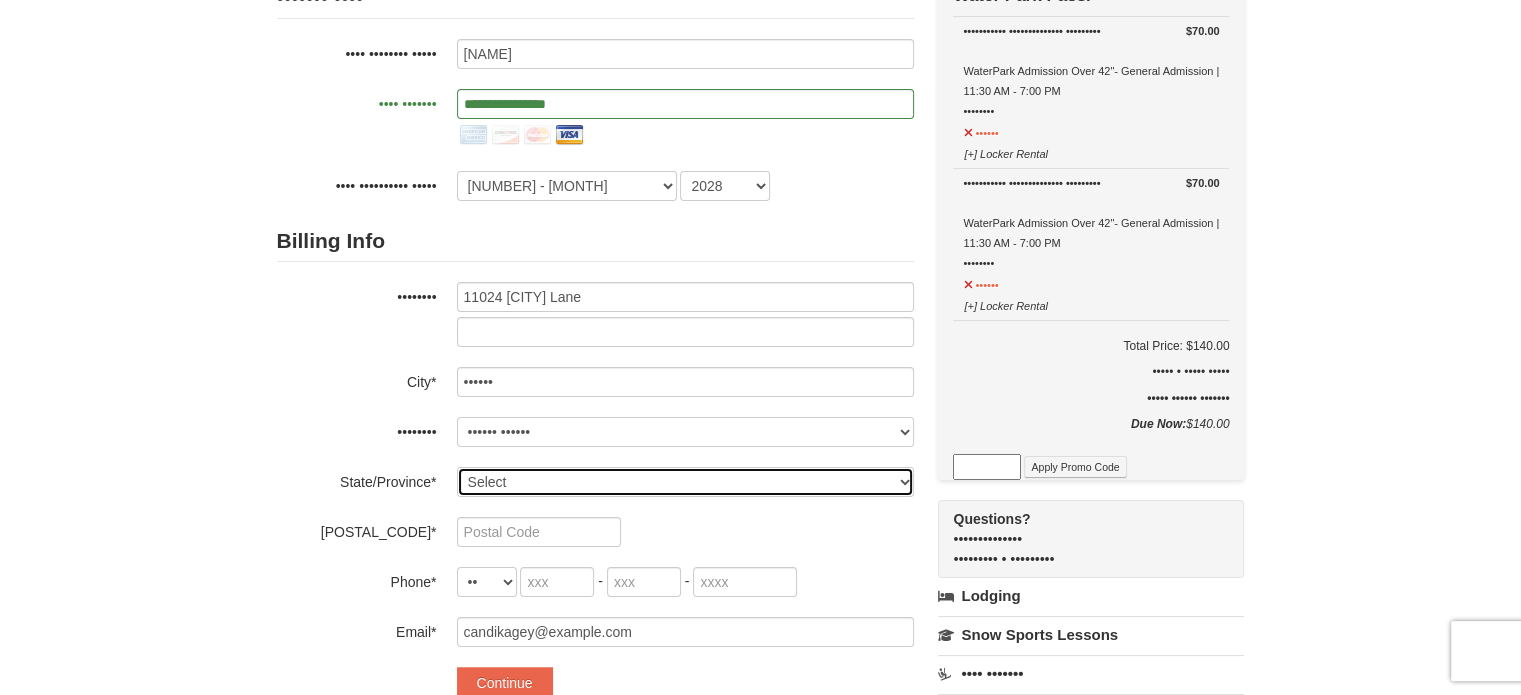 select on "[STATE]" 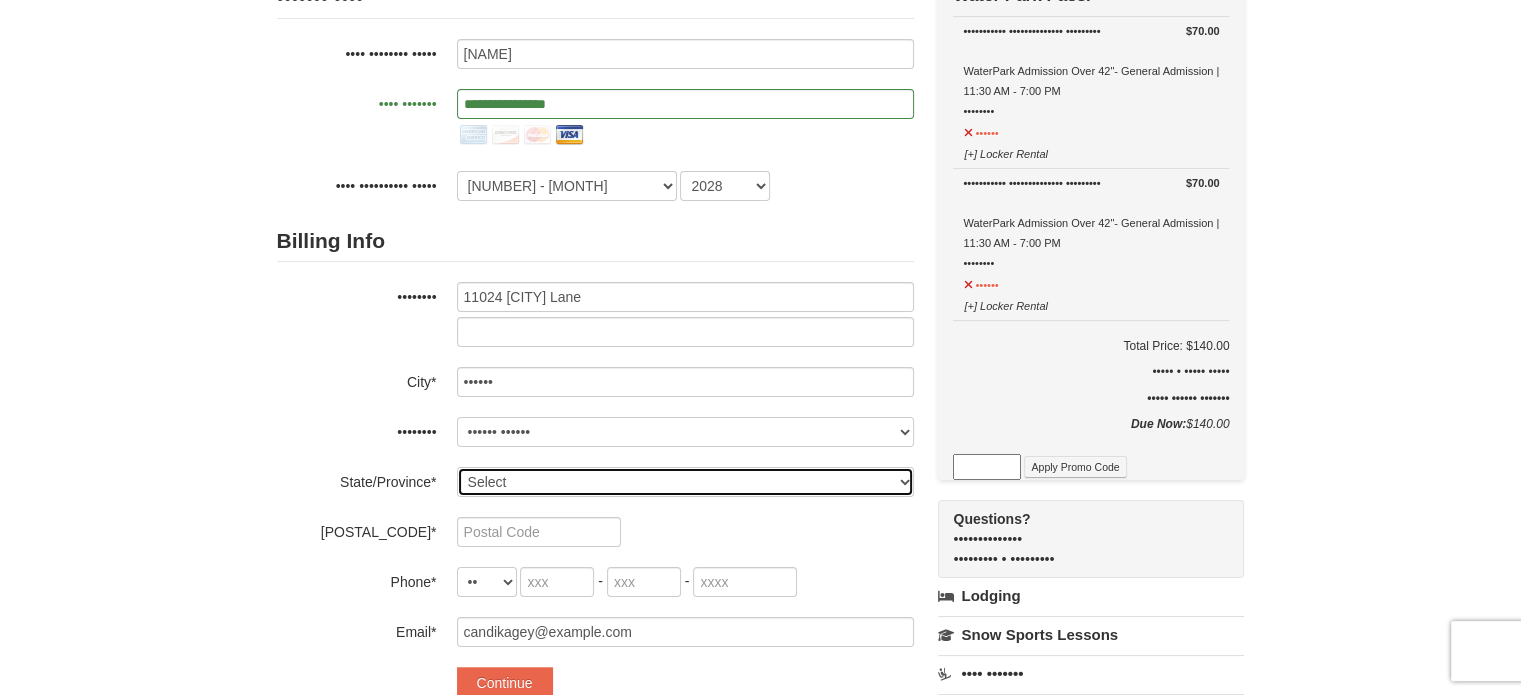 click on "Select Alabama Alaska American Samoa Arizona Arkansas California Colorado Connecticut Delaware District Of Columbia Federated States Of Micronesia Florida Georgia Guam Hawaii Idaho Illinois Indiana Iowa Kansas Kentucky Louisiana Maine Marshall Islands Maryland Massachusetts Michigan Minnesota Mississippi Missouri Montana Nebraska Nevada New Hampshire New Jersey New Mexico New York North Carolina North Dakota Northern Mariana Islands Ohio Oklahoma Oregon Palau Pennsylvania Puerto Rico Rhode Island South Carolina South Dakota Tennessee Texas Utah Vermont Virgin Islands Virginia Washington West Virginia Wisconsin Wyoming" at bounding box center [685, 482] 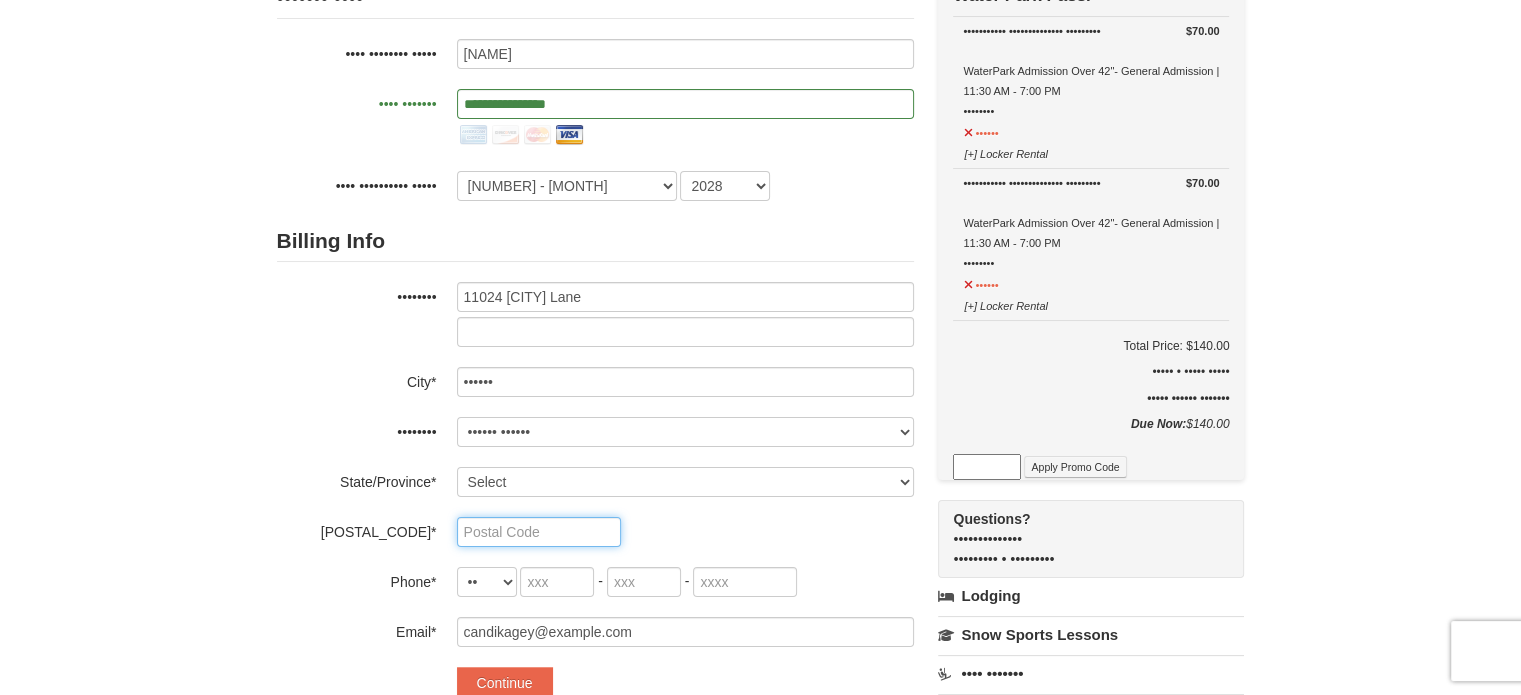 click at bounding box center (539, 532) 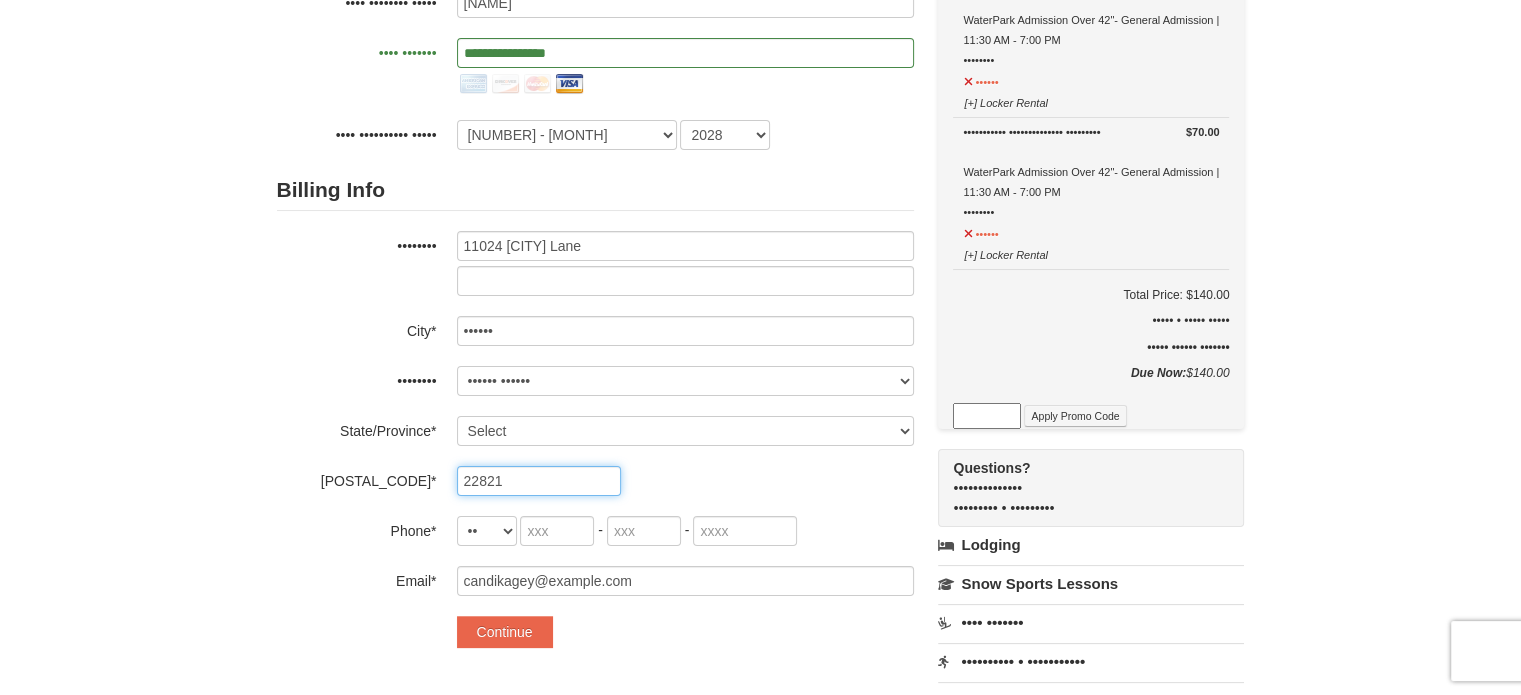 scroll, scrollTop: 400, scrollLeft: 0, axis: vertical 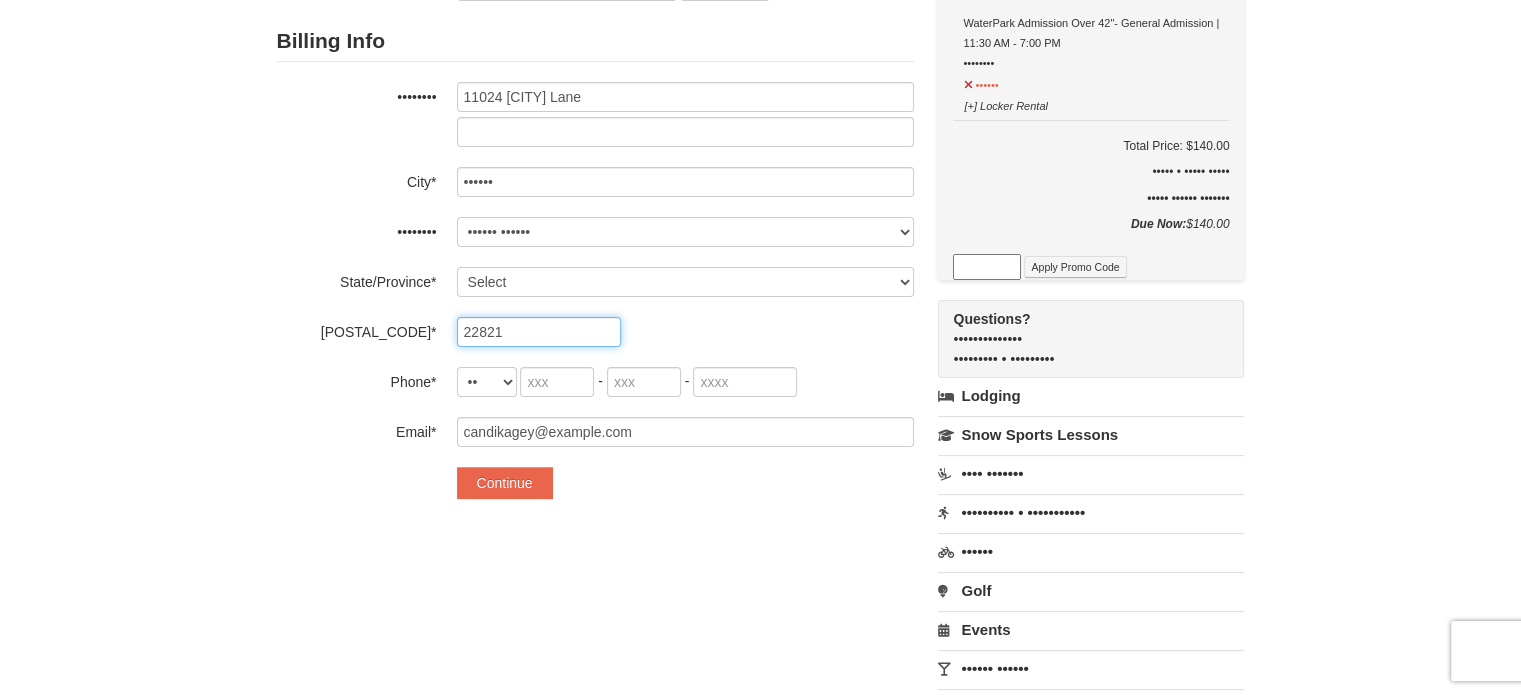 type on "22821" 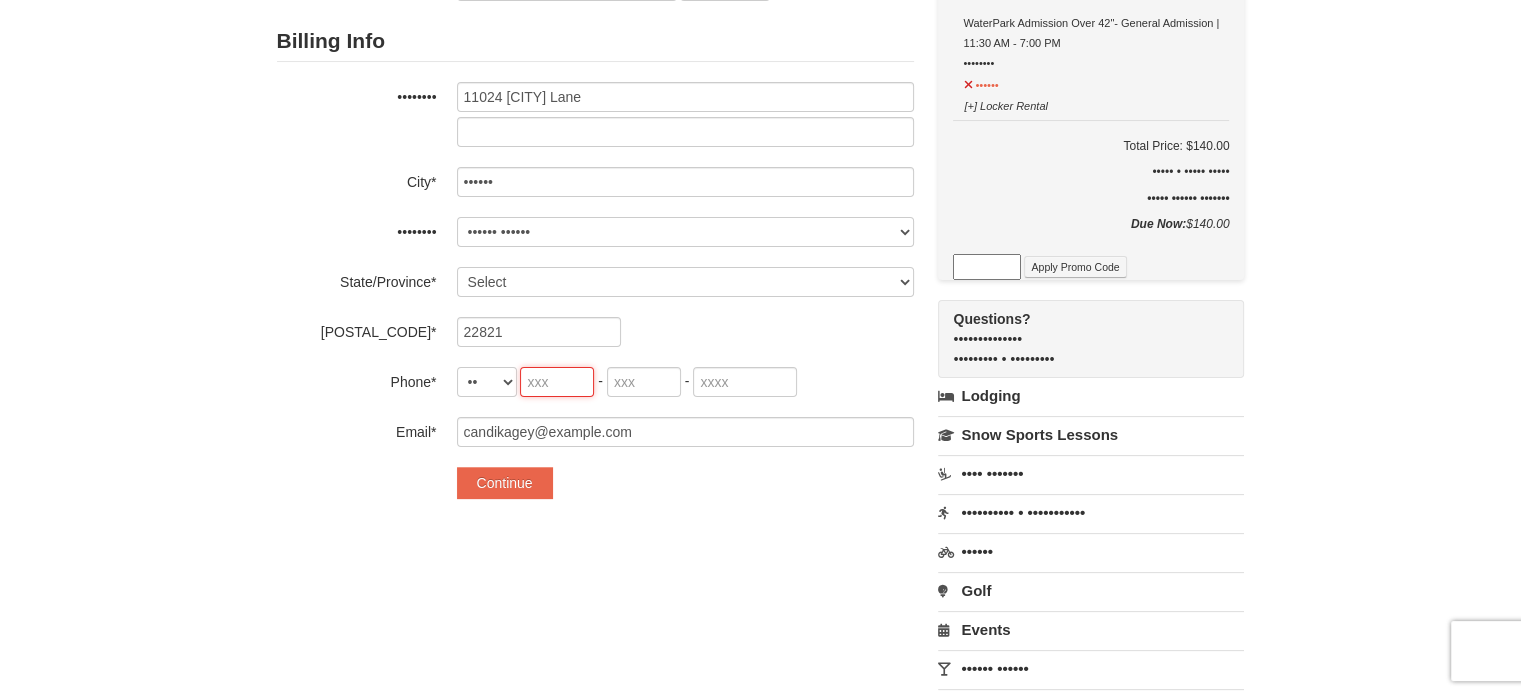 click at bounding box center (557, 382) 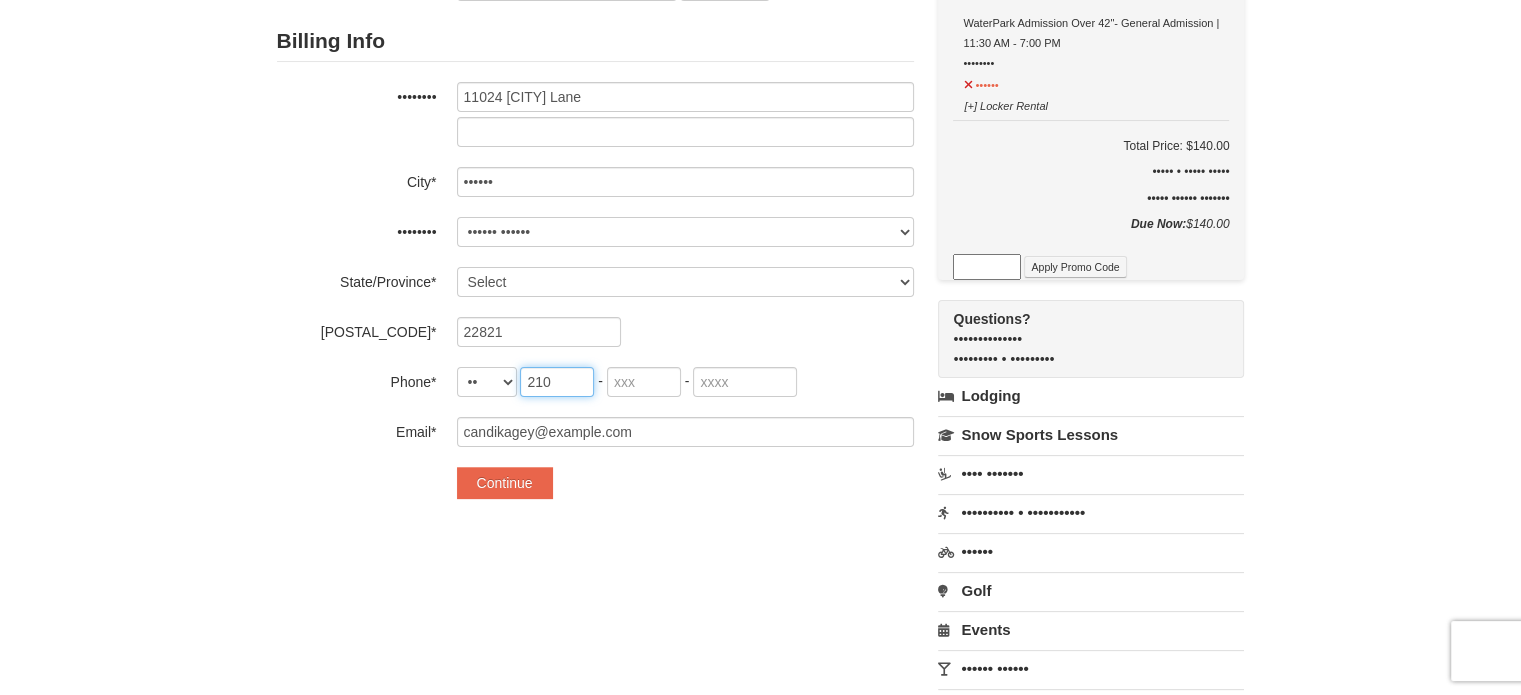 type on "210" 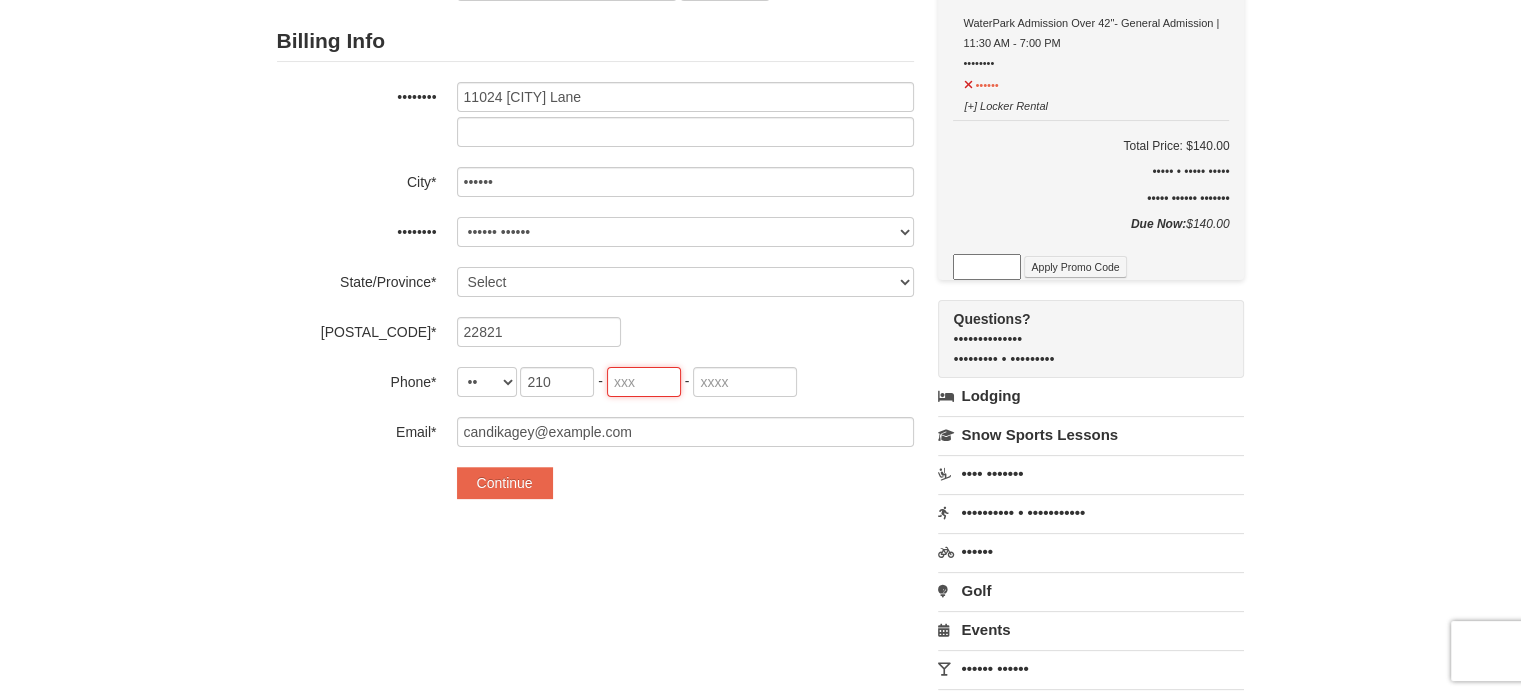 click at bounding box center (644, 382) 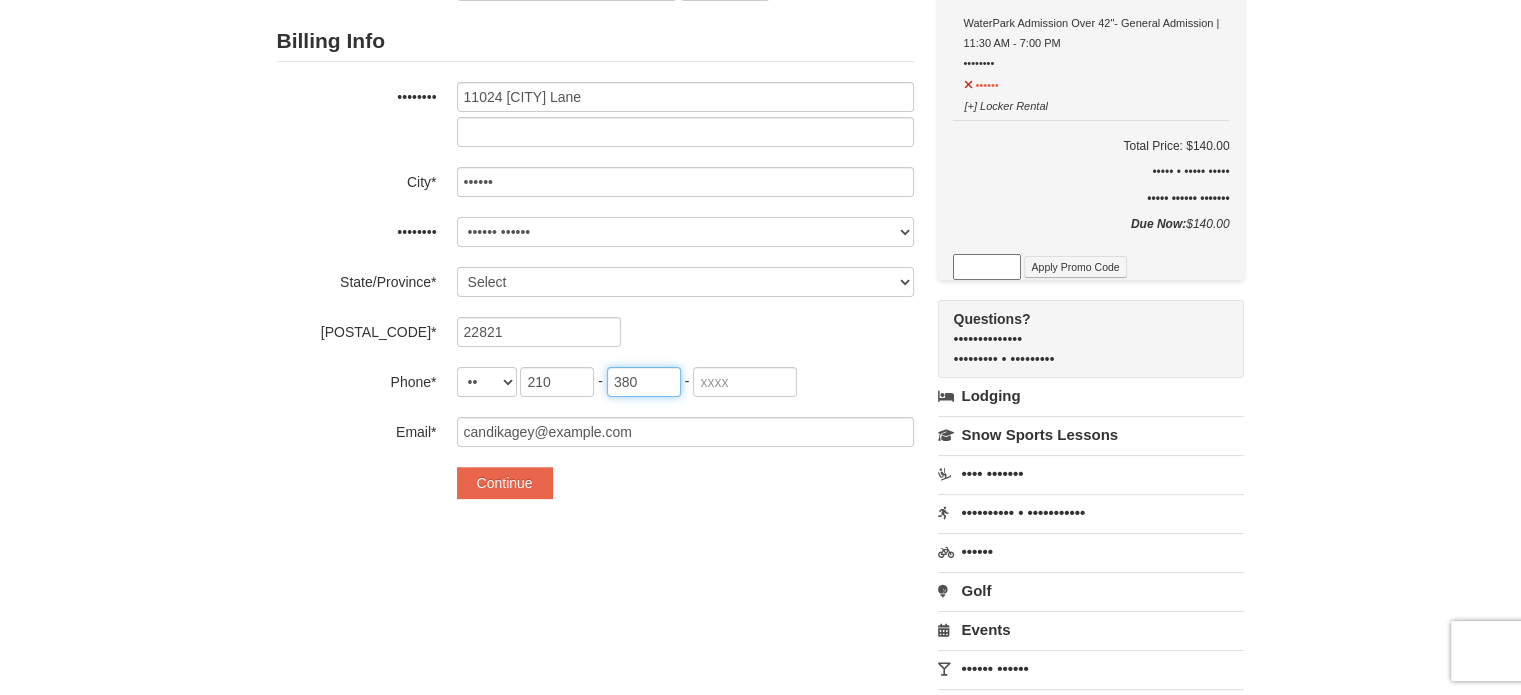 type on "380" 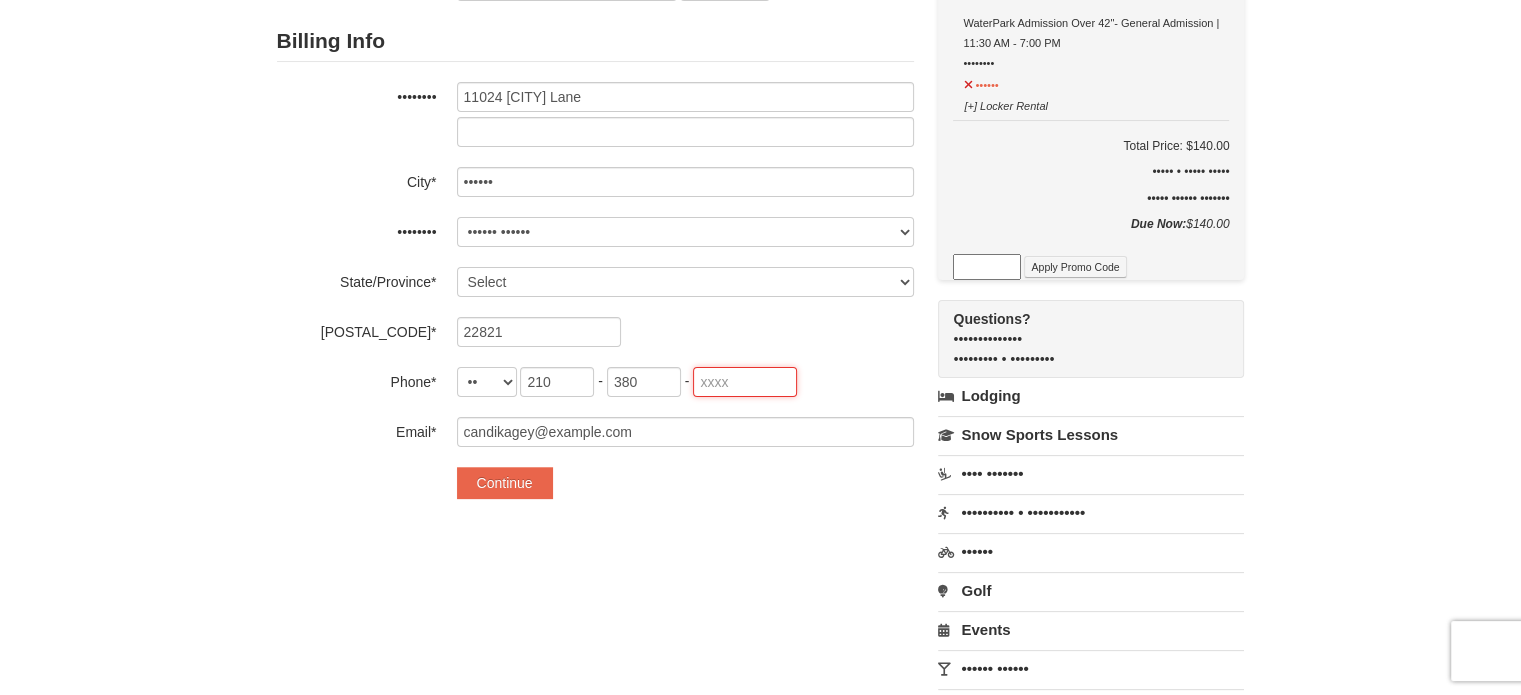 click at bounding box center (745, 382) 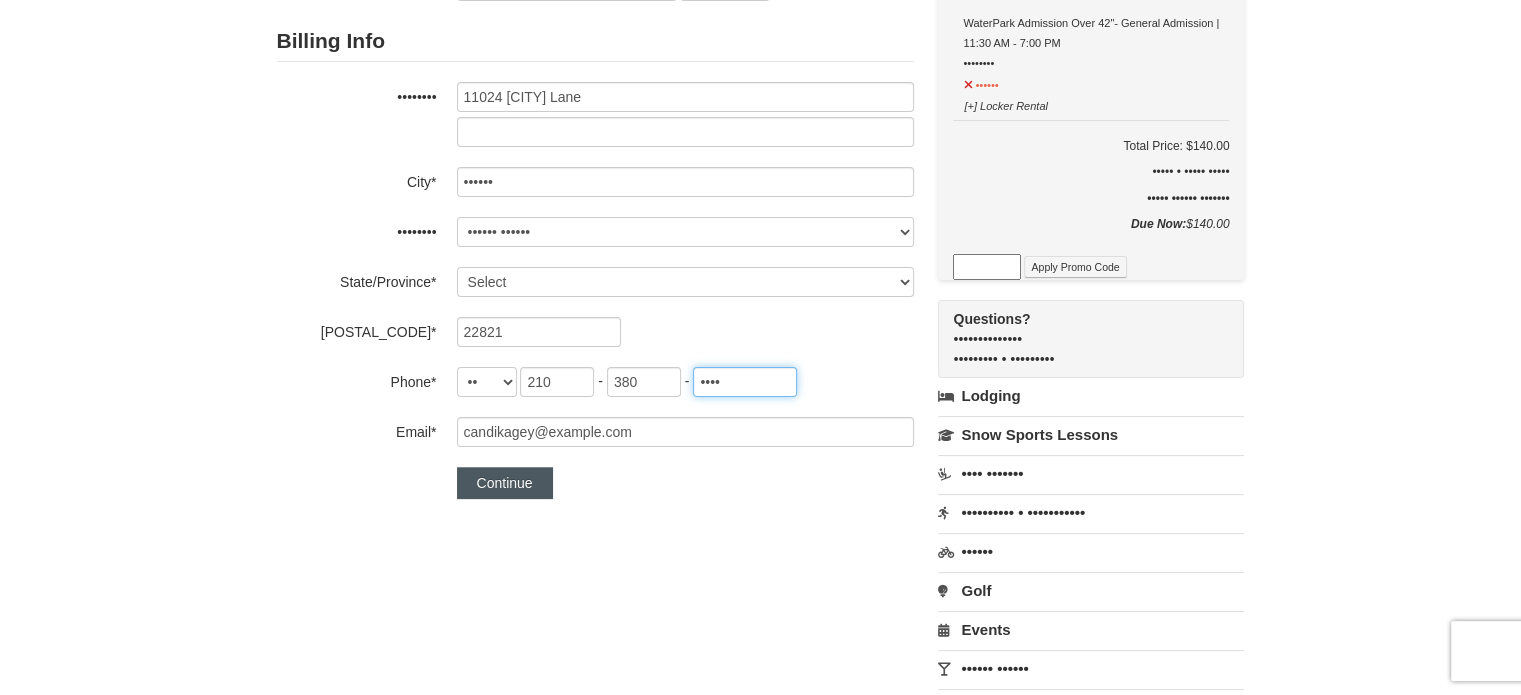 type on "••••" 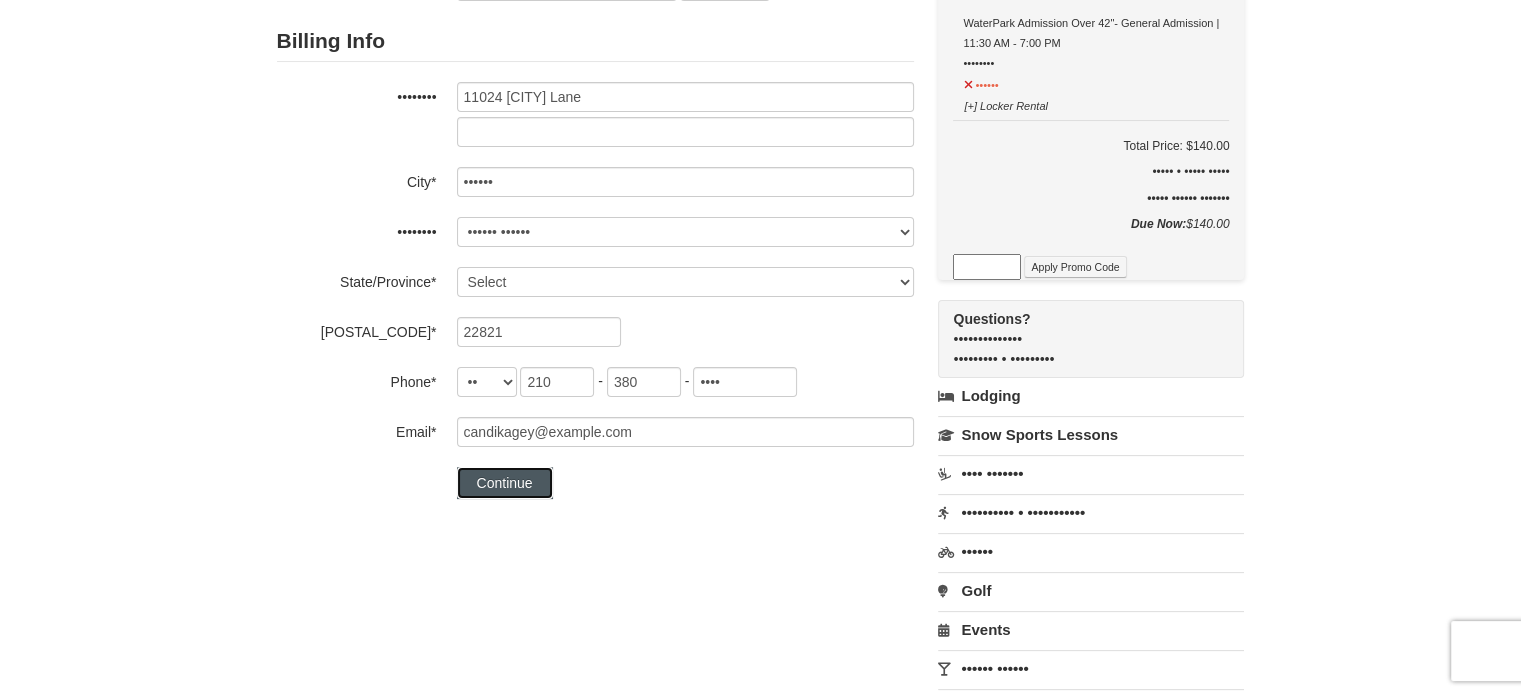 click on "Continue" at bounding box center [505, 483] 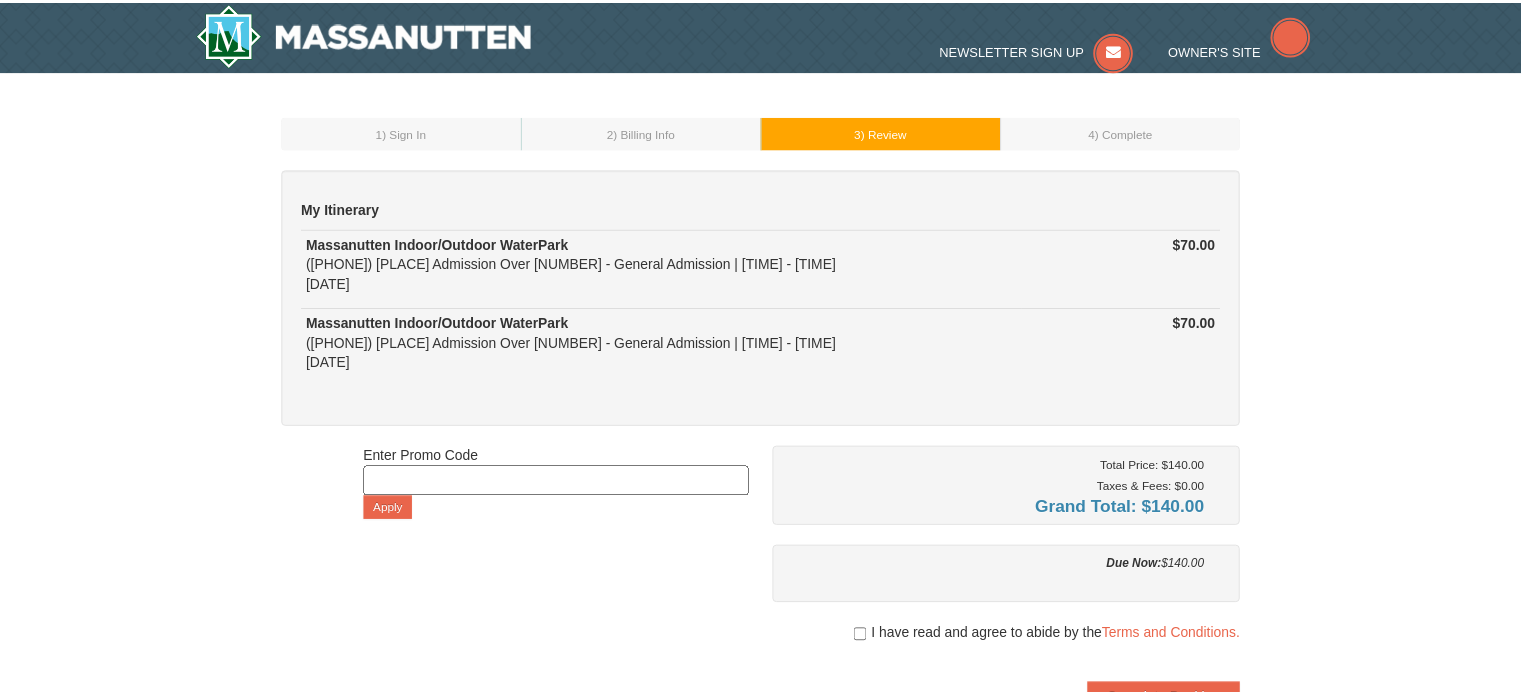 scroll, scrollTop: 0, scrollLeft: 0, axis: both 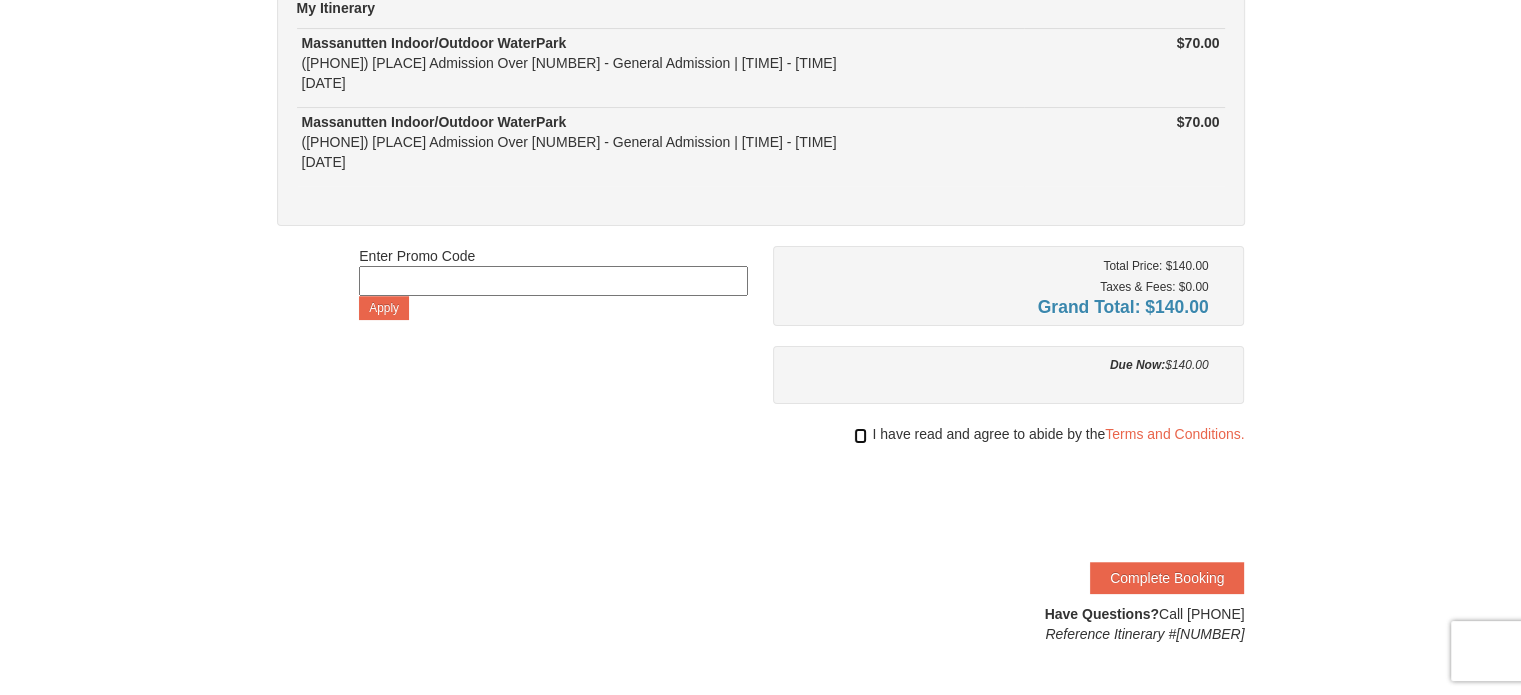 click at bounding box center [860, 436] 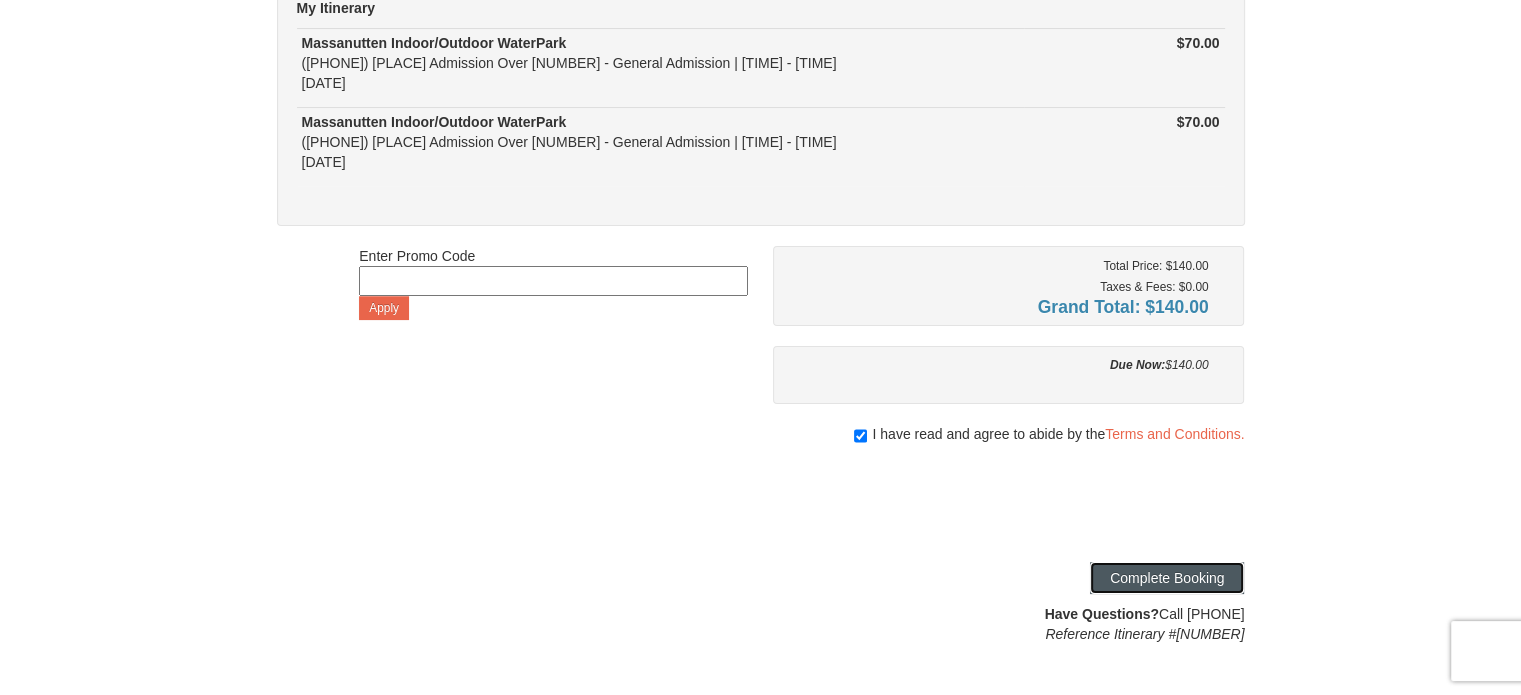 click on "Complete Booking" at bounding box center (1167, 578) 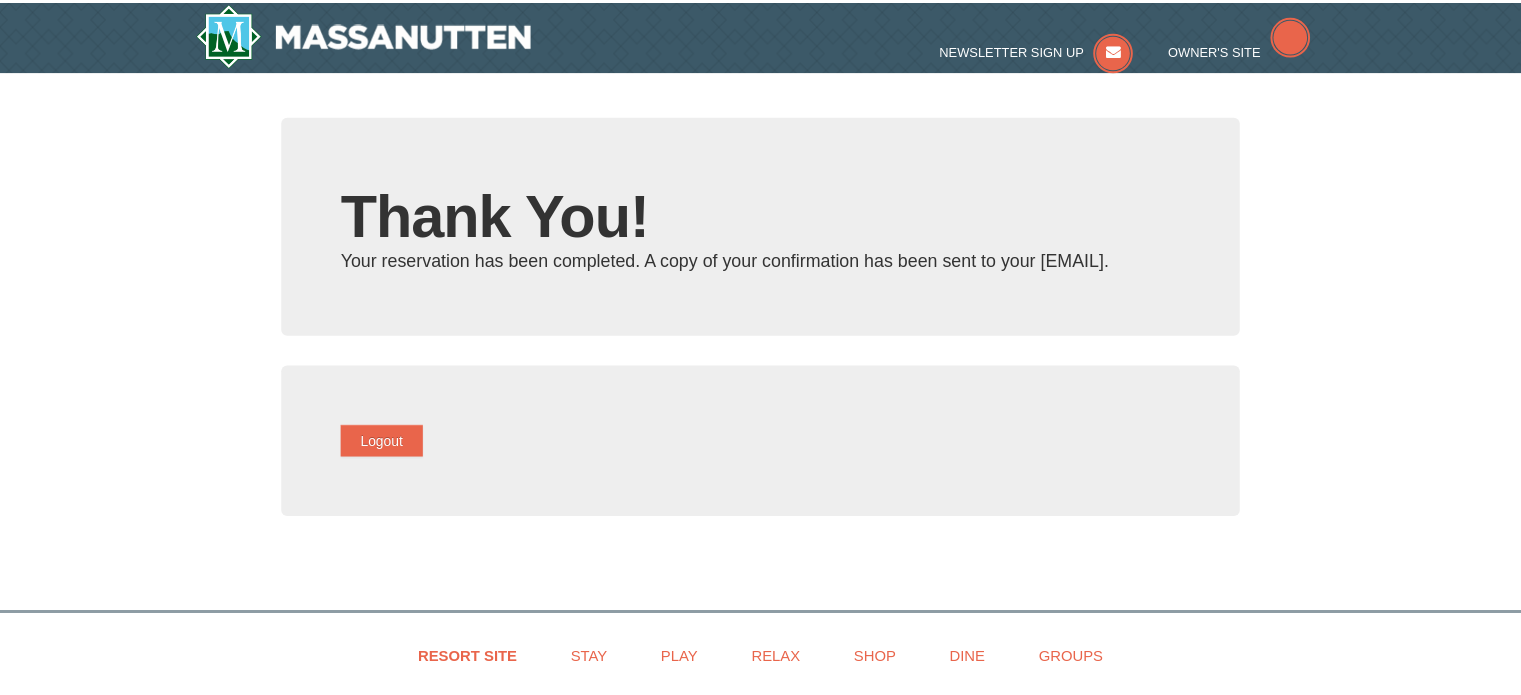 scroll, scrollTop: 0, scrollLeft: 0, axis: both 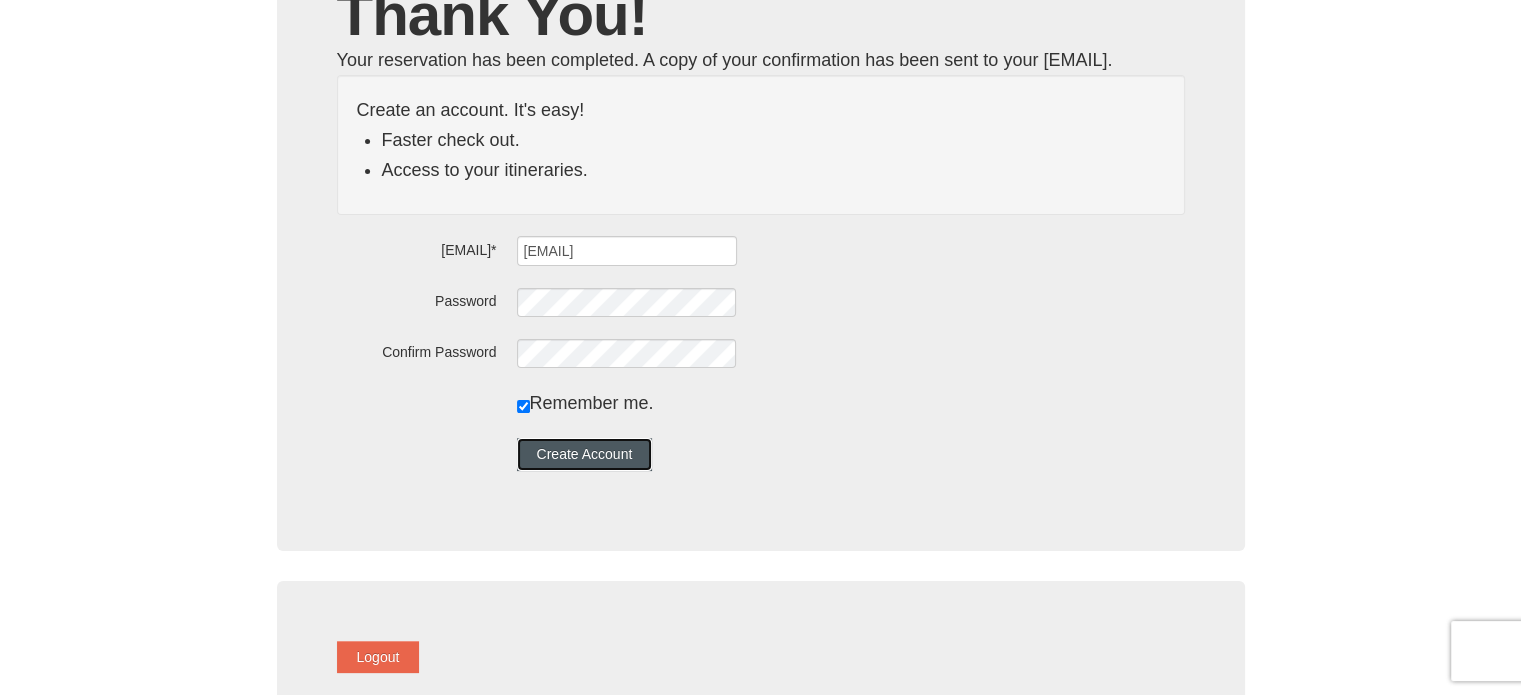 click on "Create Account" at bounding box center [585, 454] 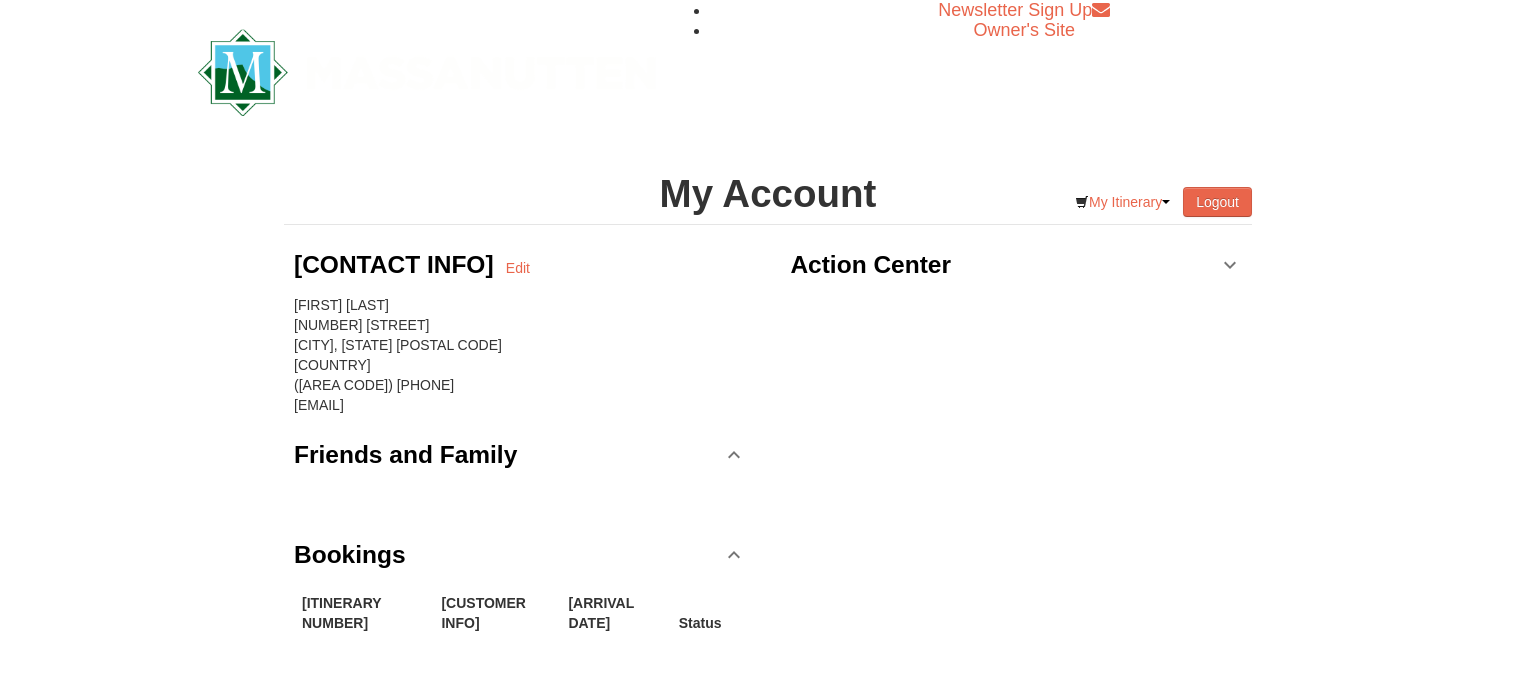 scroll, scrollTop: 0, scrollLeft: 0, axis: both 